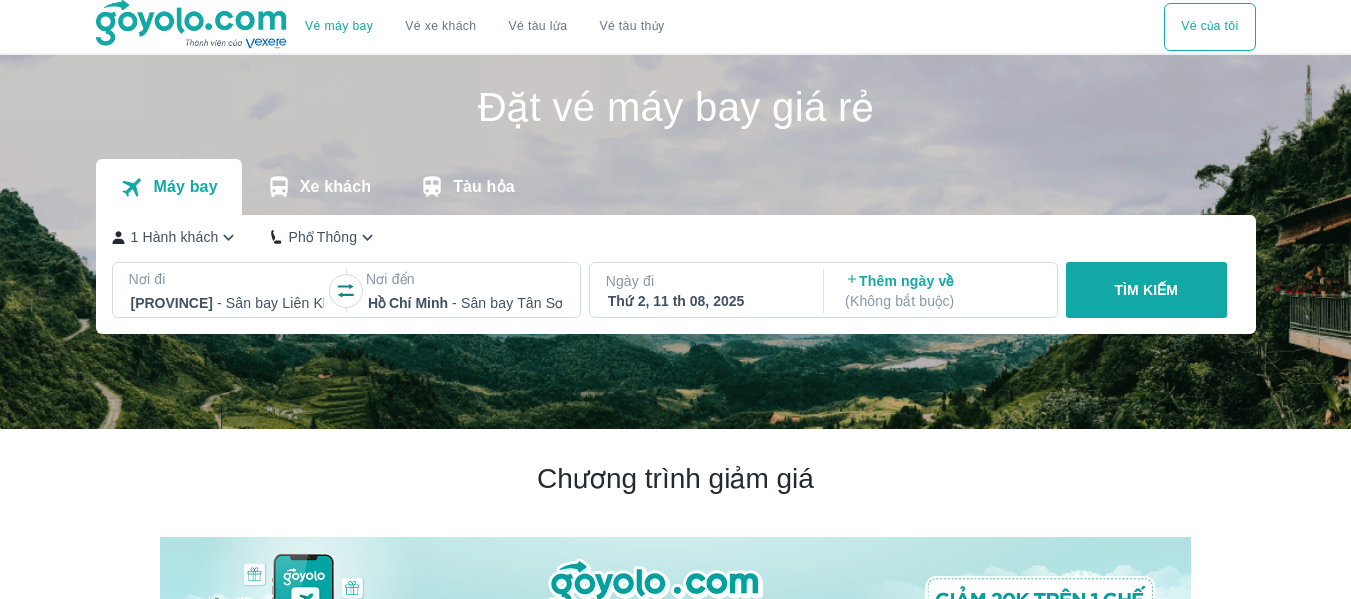 scroll, scrollTop: 0, scrollLeft: 0, axis: both 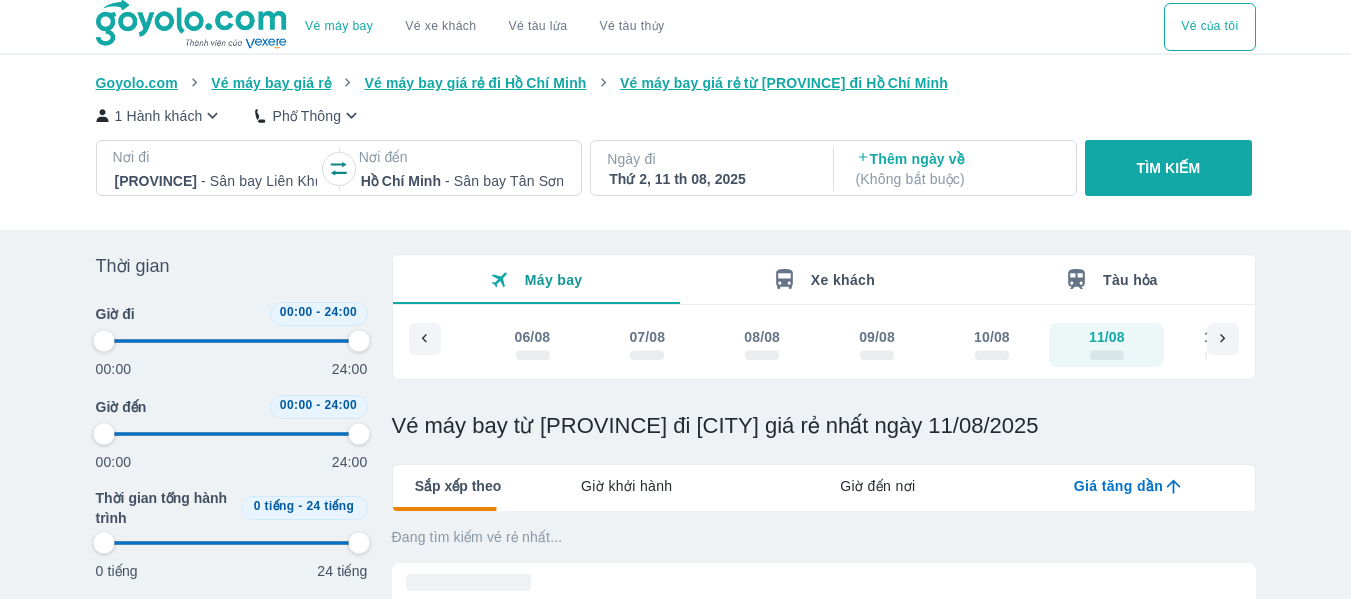 type on "97.9166666666667" 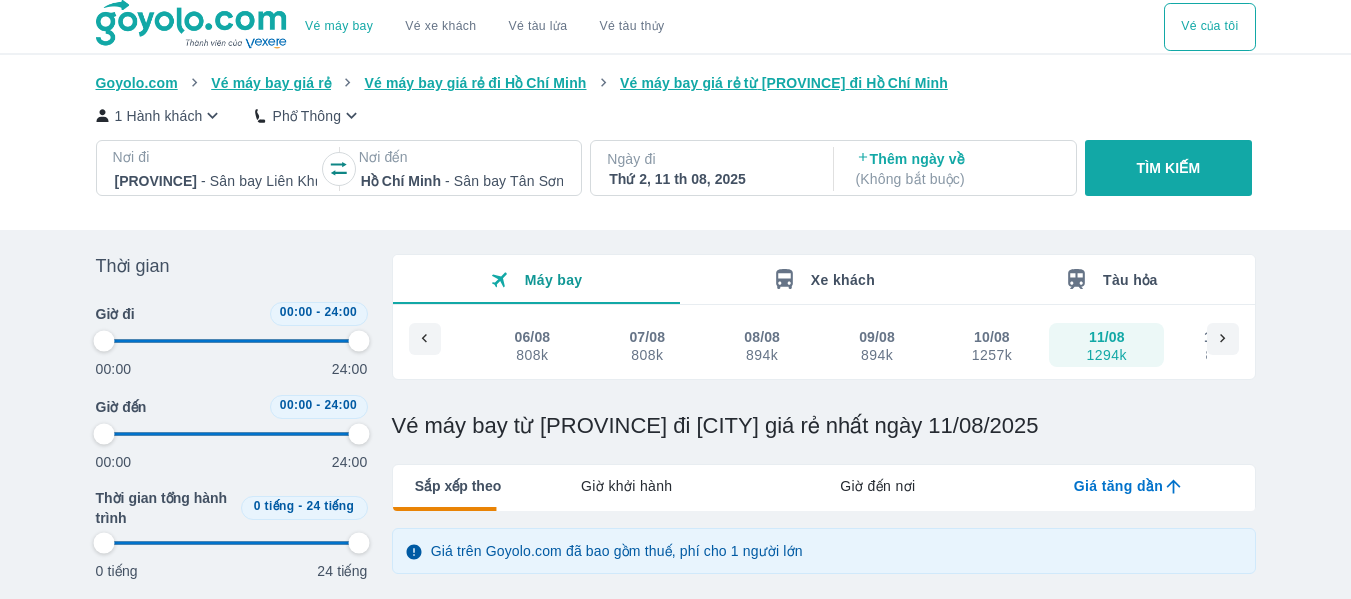 type on "97.9166666666667" 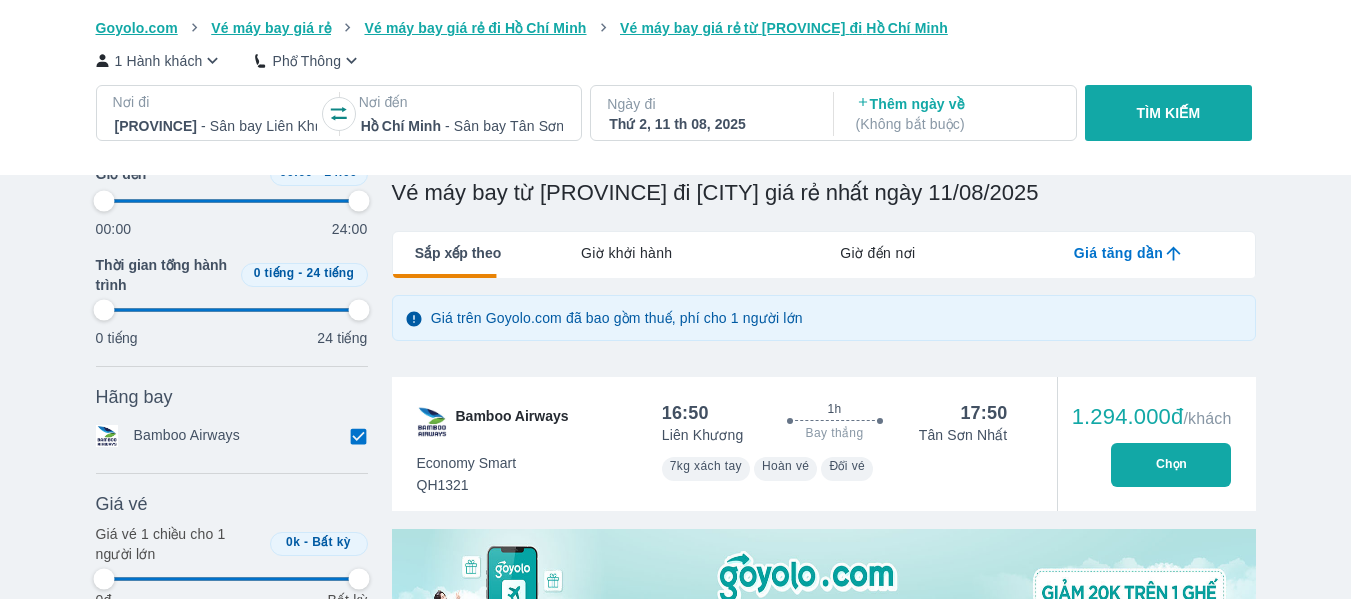 type on "97.9166666666667" 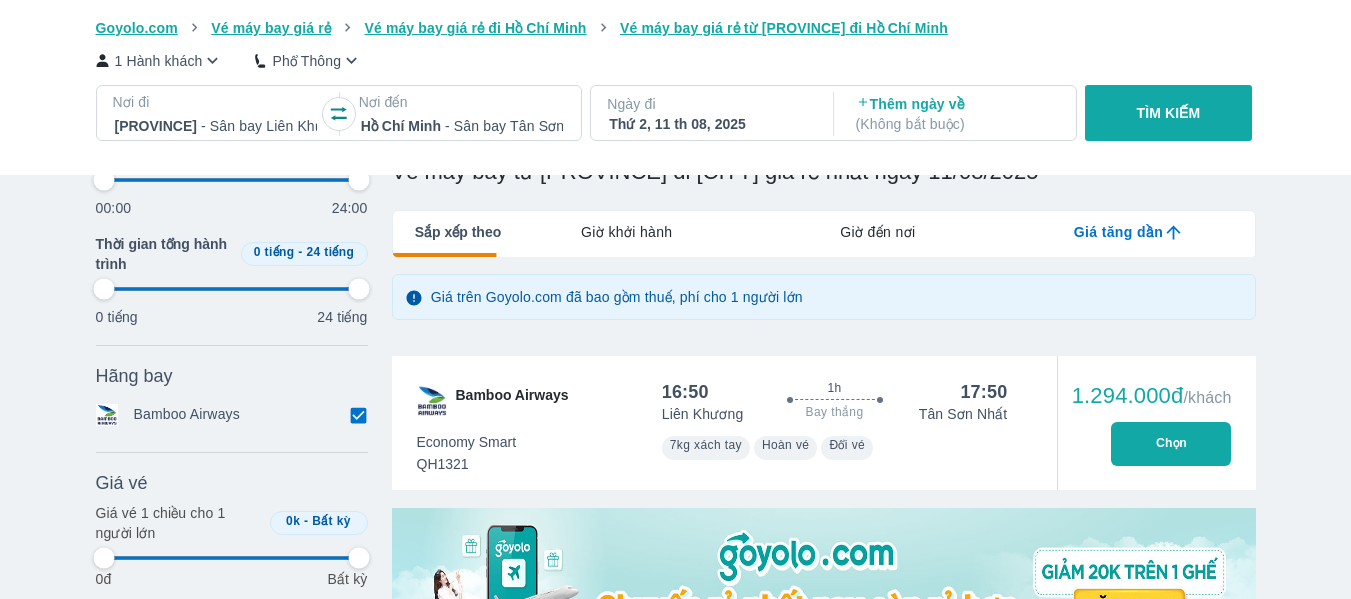 type on "97.9166666666667" 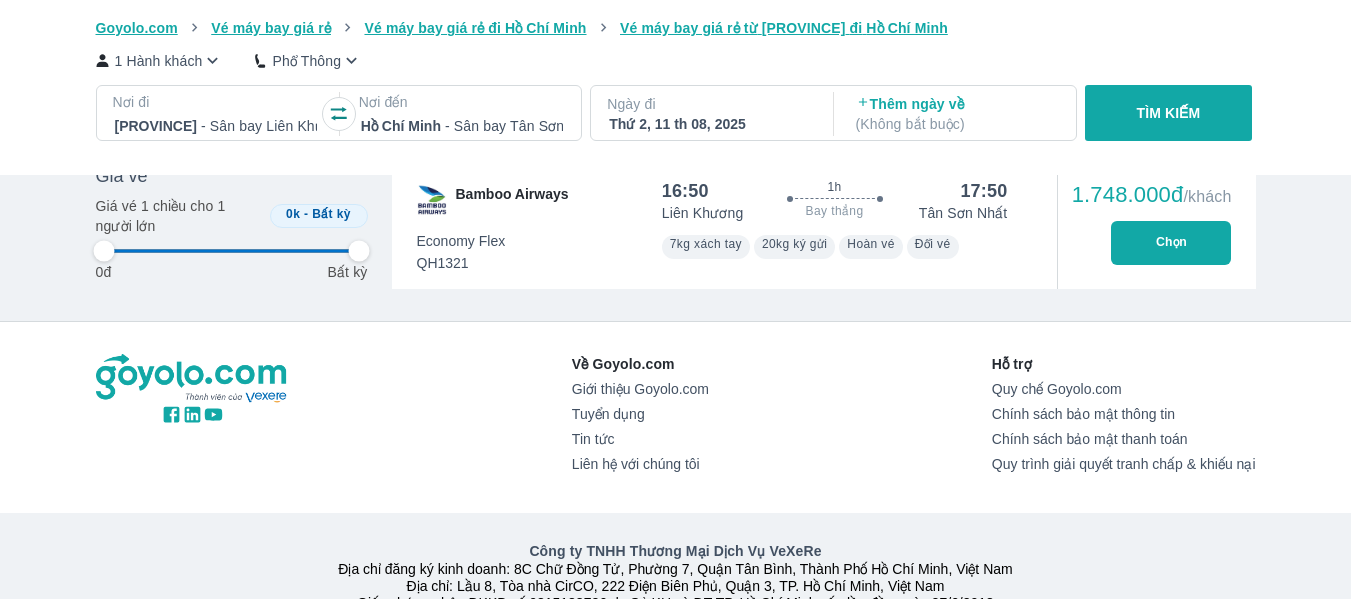 type on "97.9166666666667" 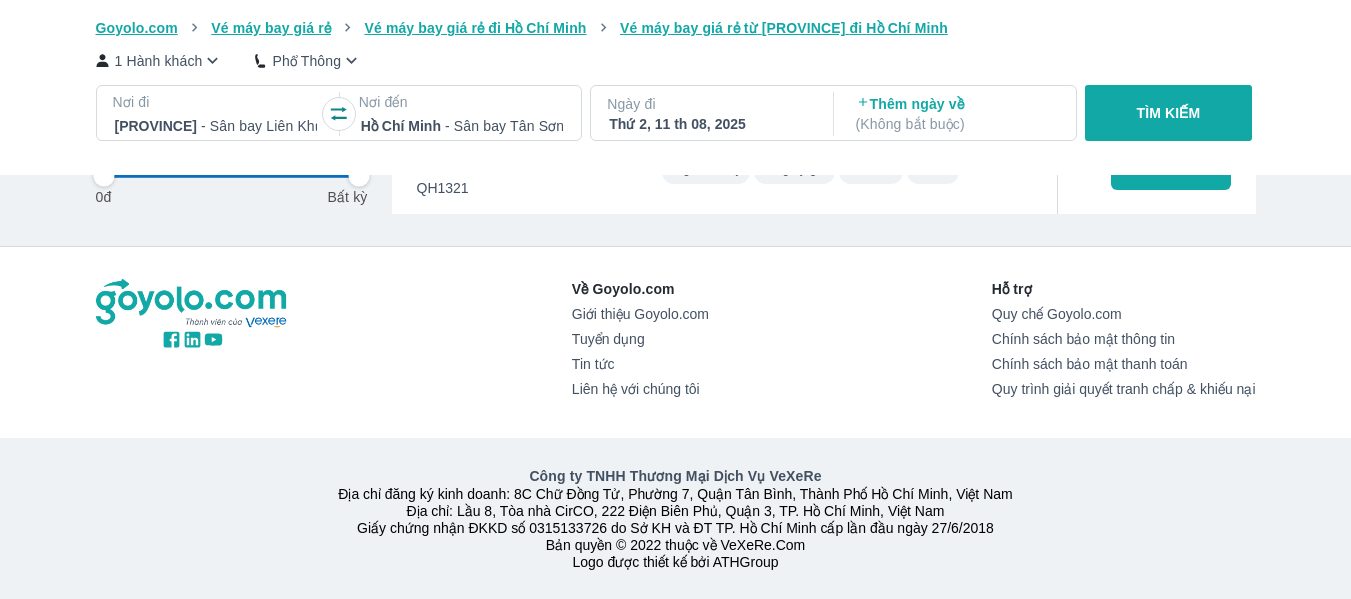 type on "97.9166666666667" 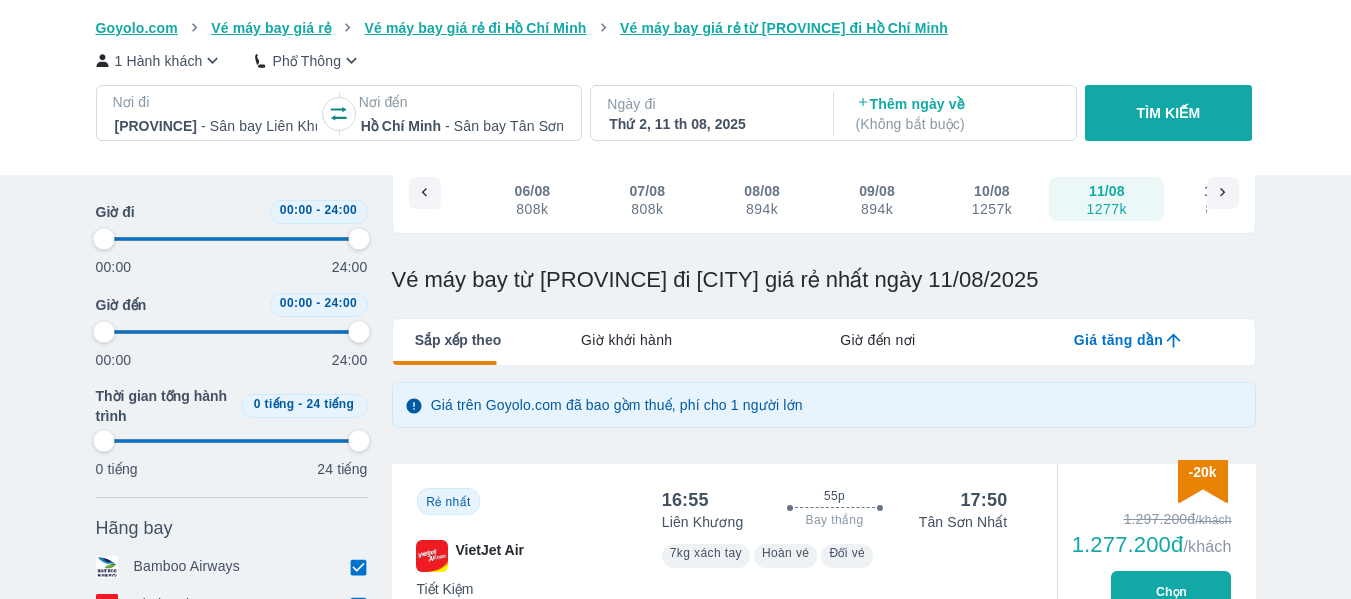 scroll, scrollTop: 0, scrollLeft: 0, axis: both 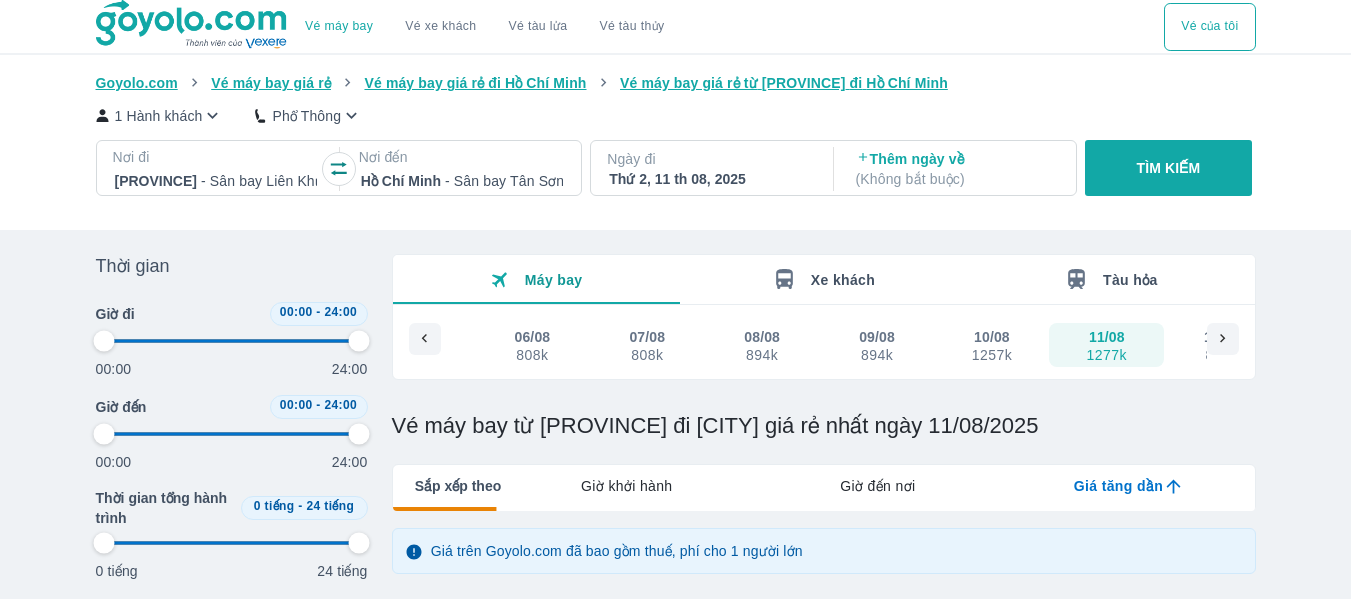 type on "97.9166666666667" 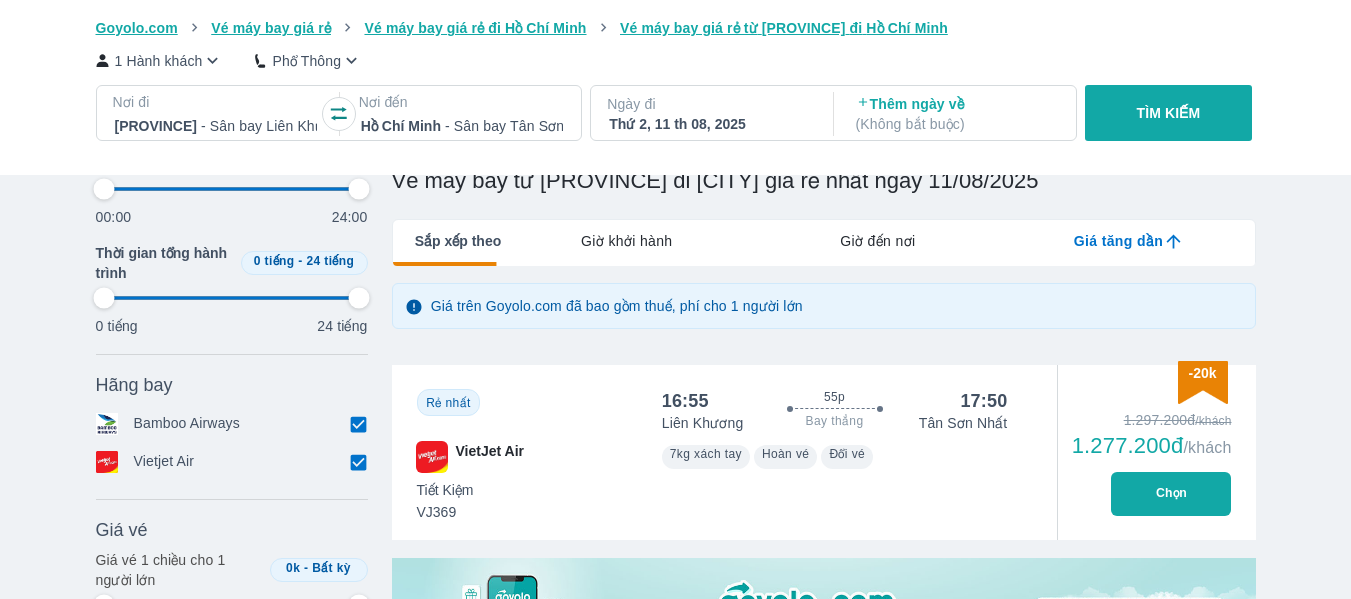 type on "97.9166666666667" 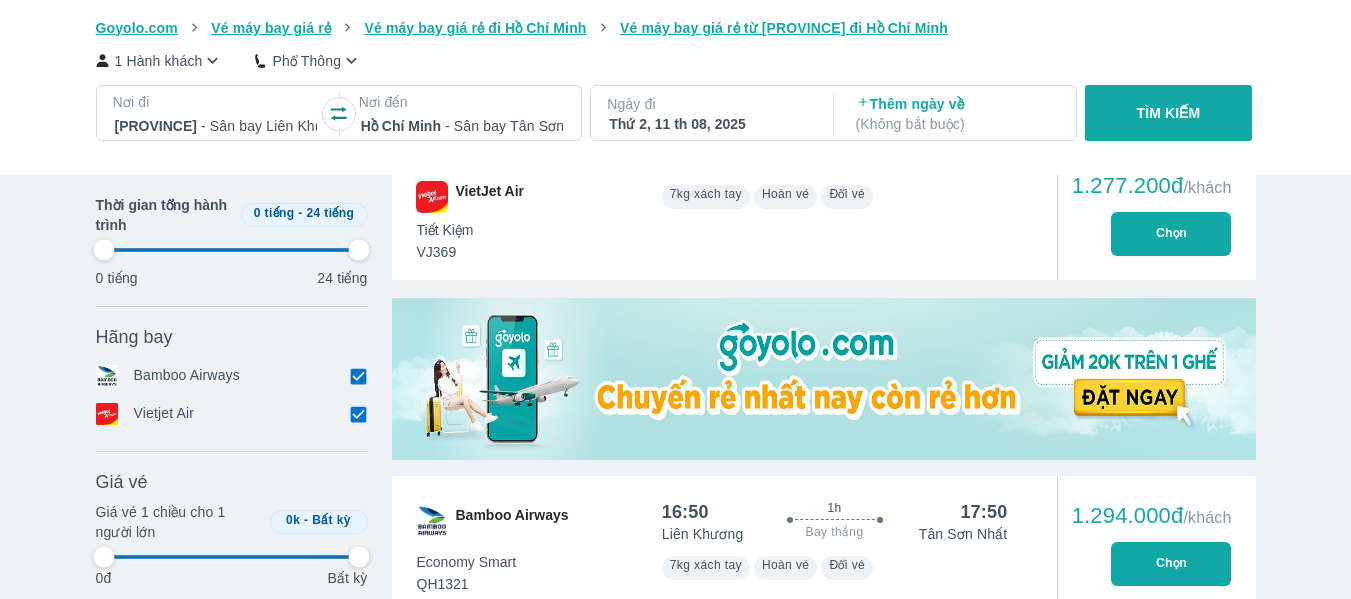 type on "97.9166666666667" 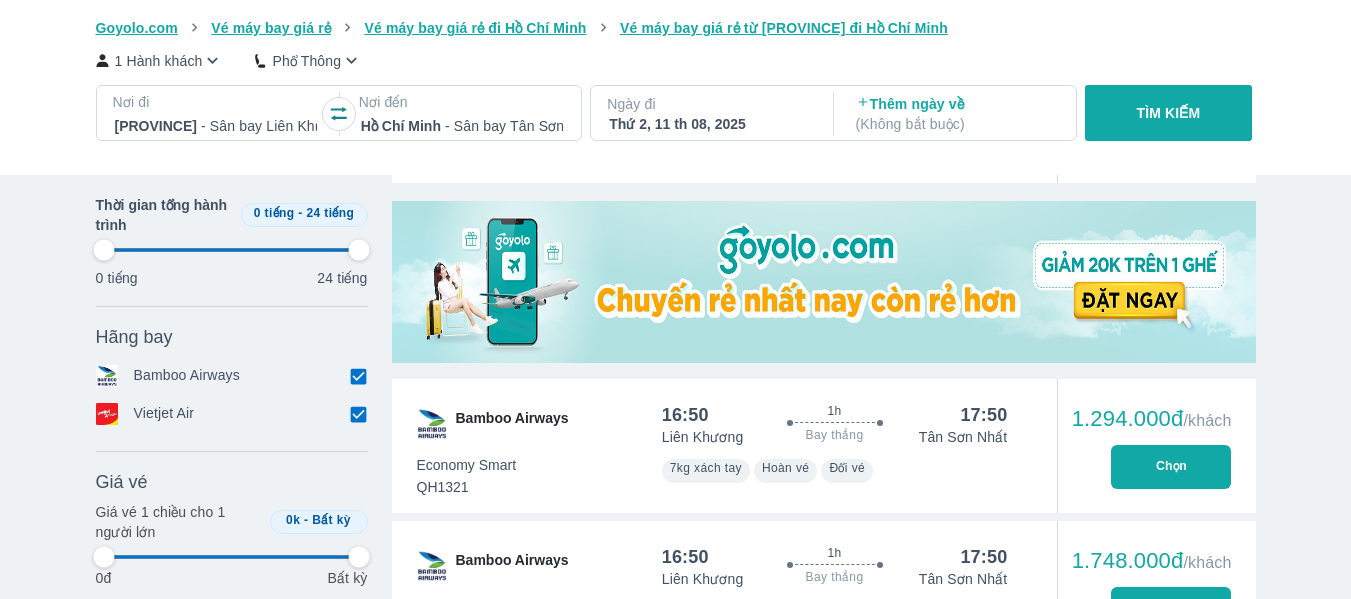 scroll, scrollTop: 644, scrollLeft: 0, axis: vertical 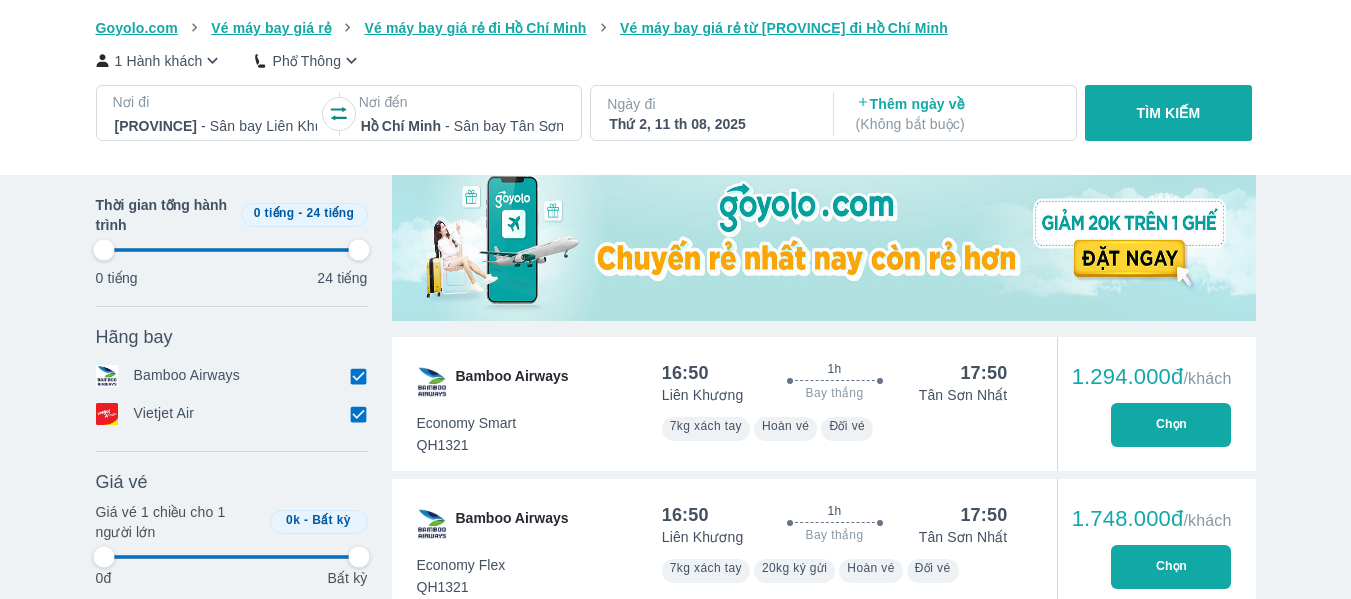 type on "97.9166666666667" 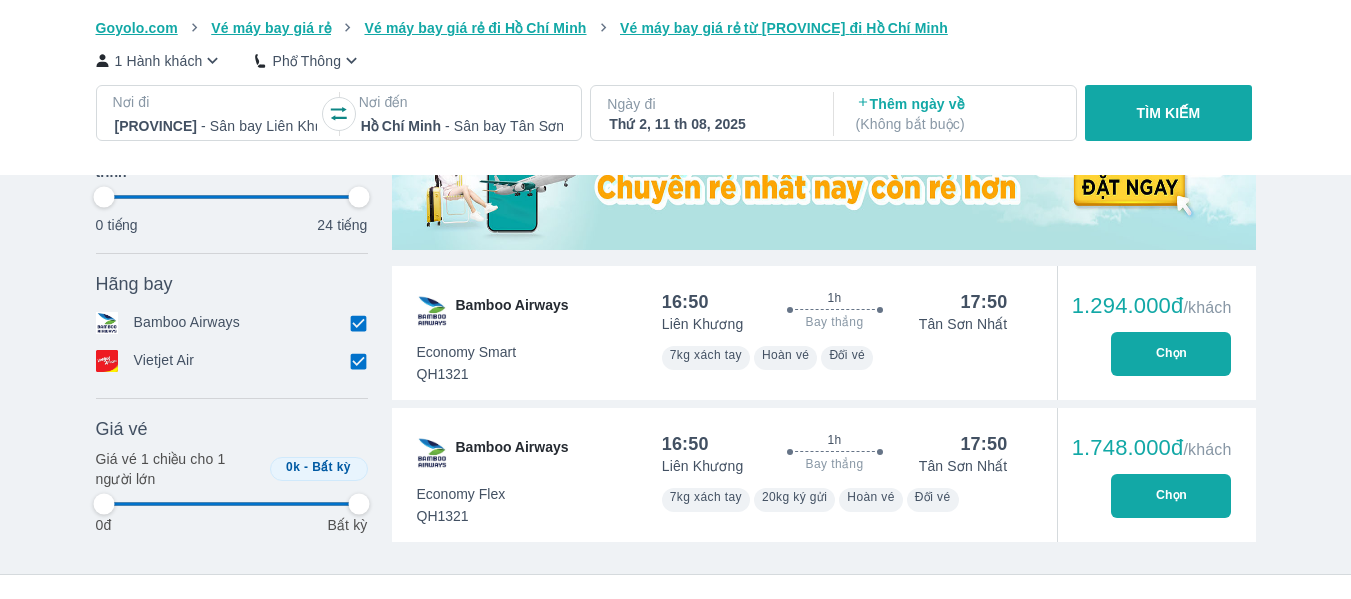type on "97.9166666666667" 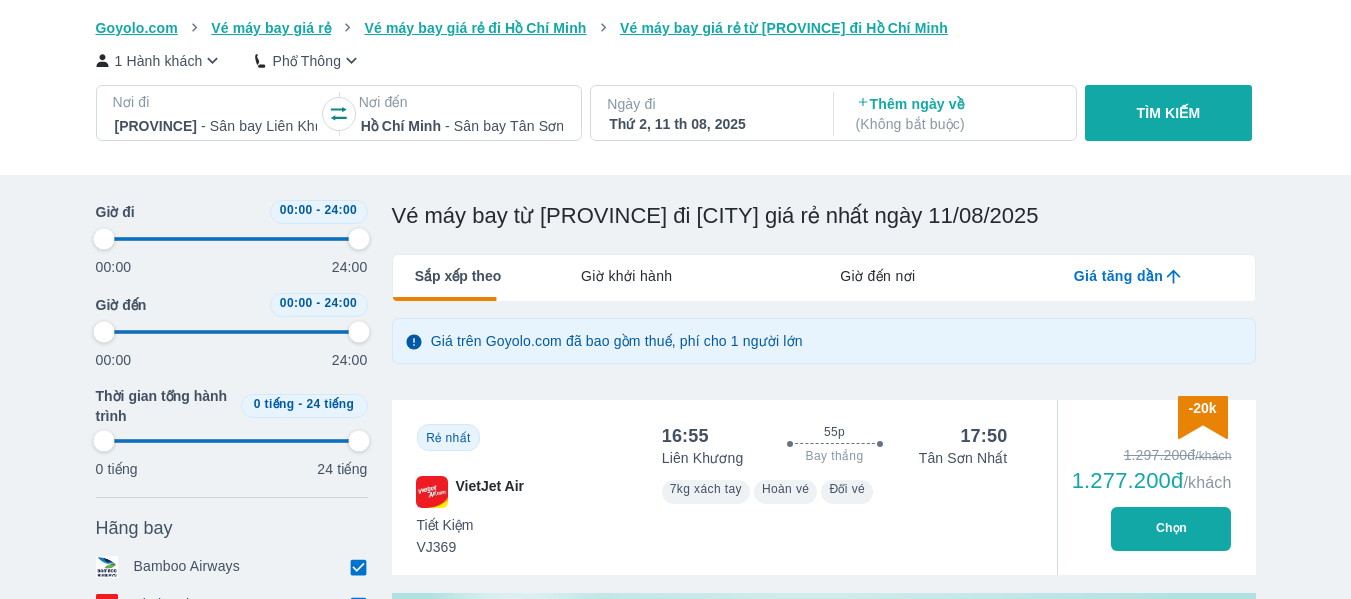 type on "97.9166666666667" 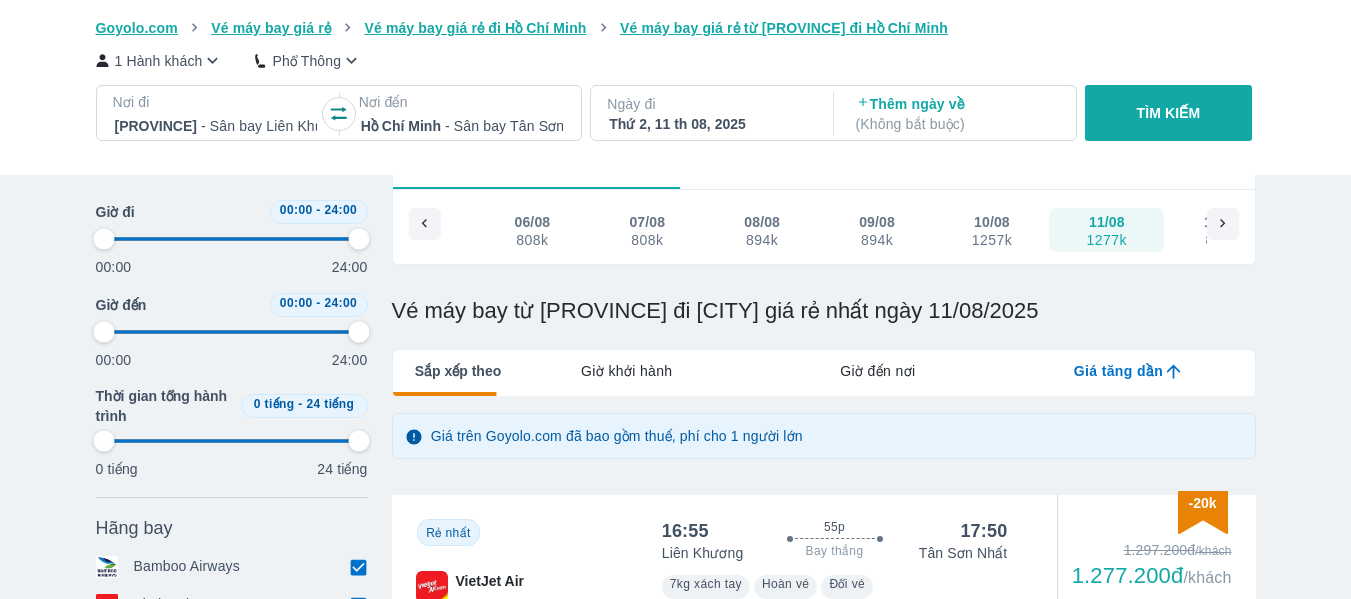 type on "97.9166666666667" 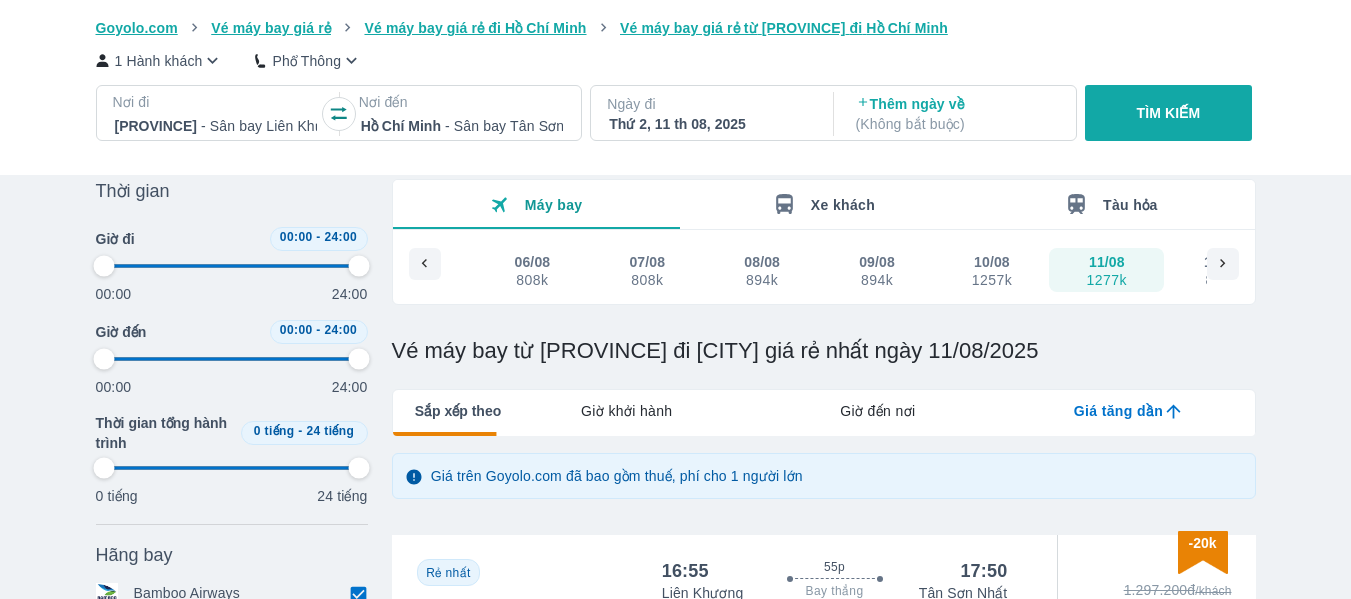 type on "97.9166666666667" 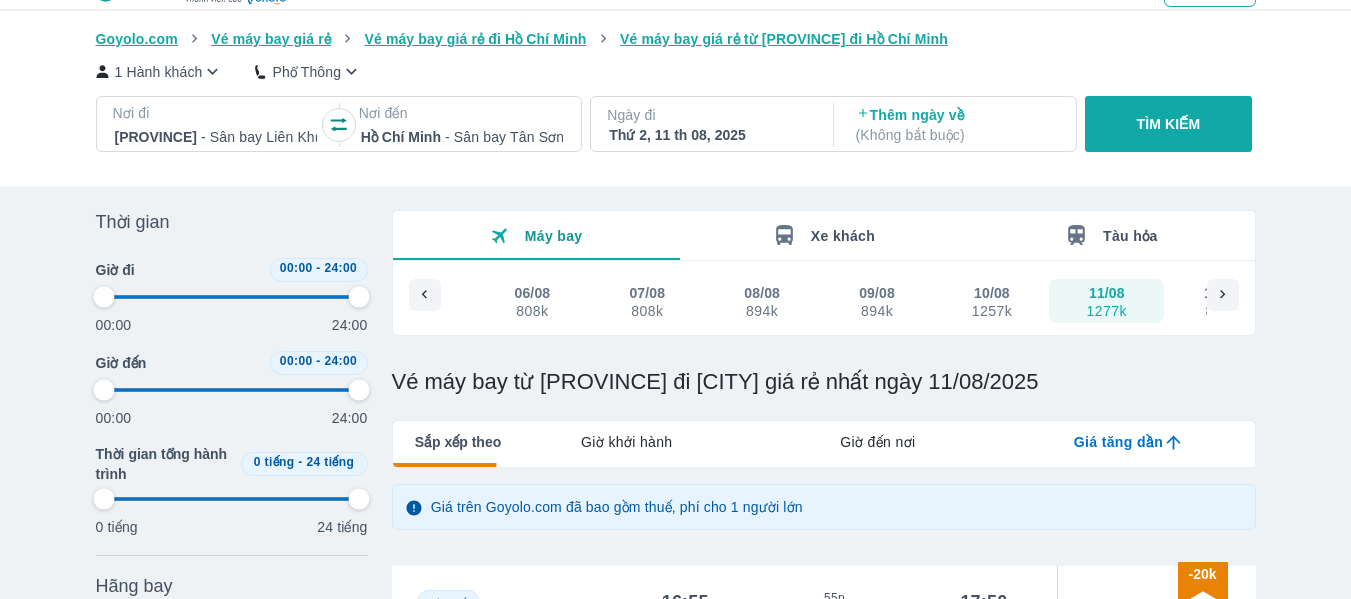 scroll, scrollTop: 41, scrollLeft: 0, axis: vertical 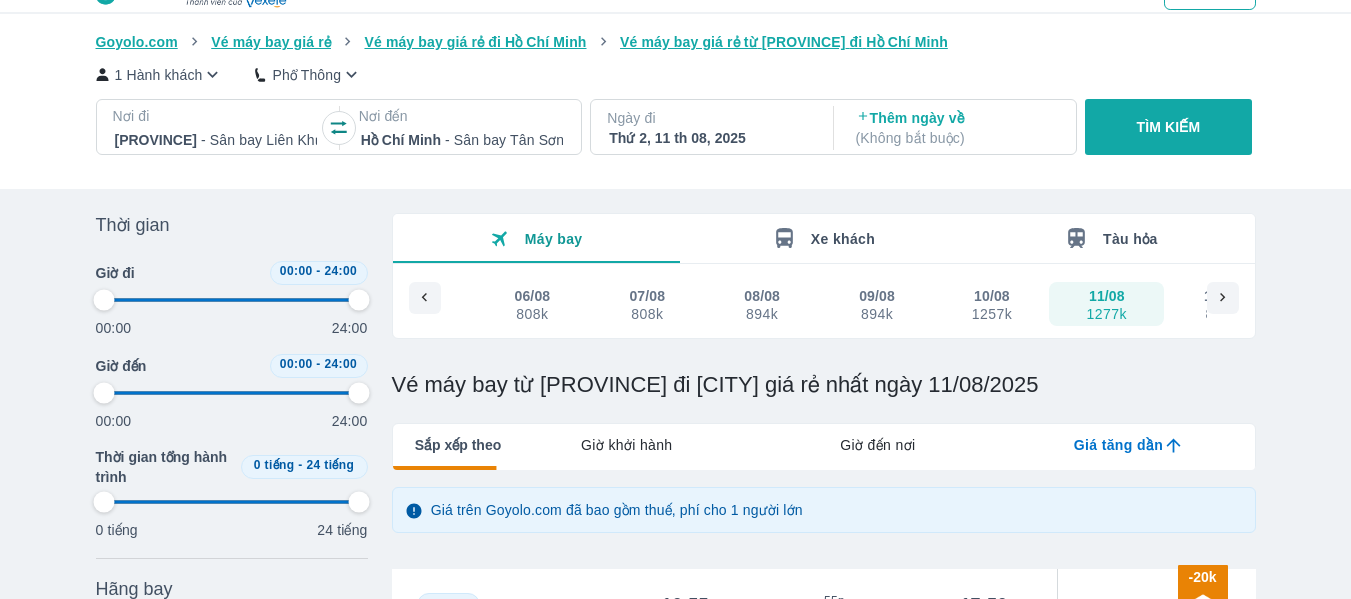 type on "97.9166666666667" 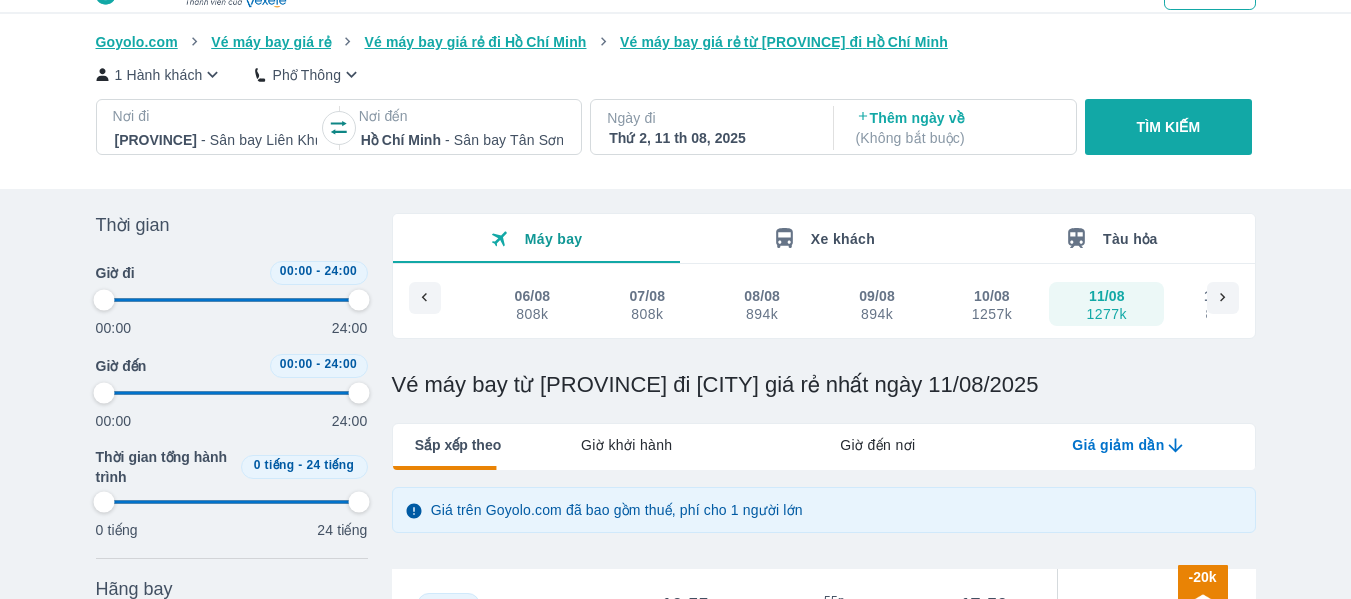type on "97.9166666666667" 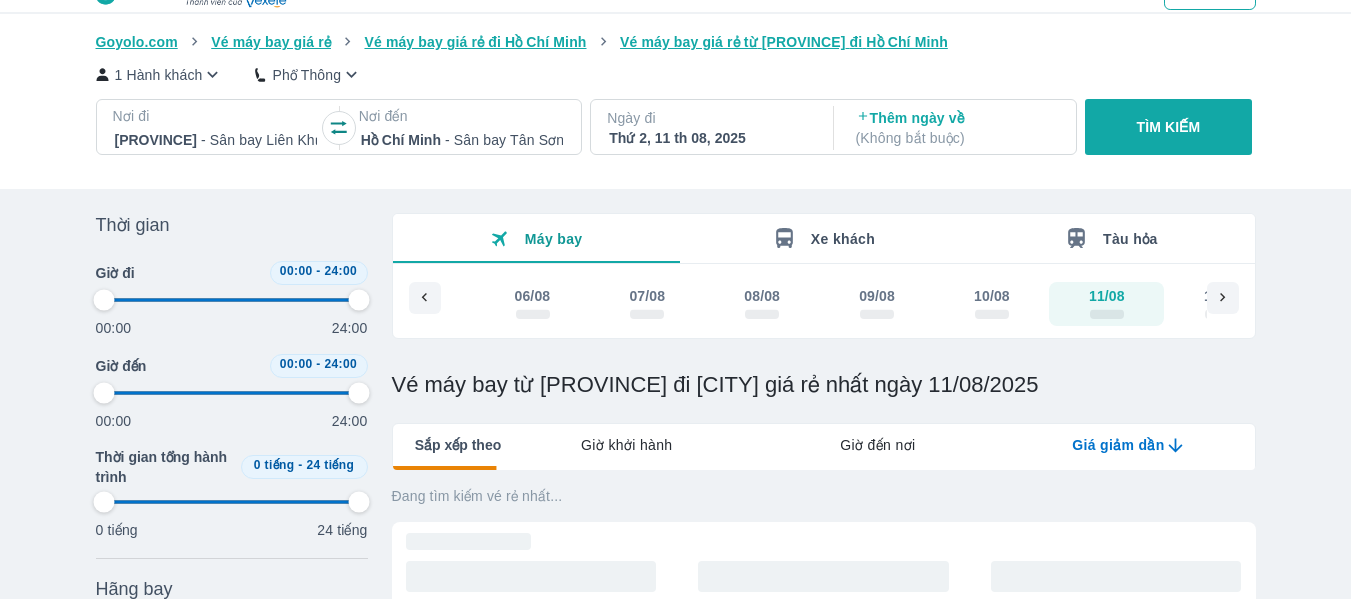 type on "97.9166666666667" 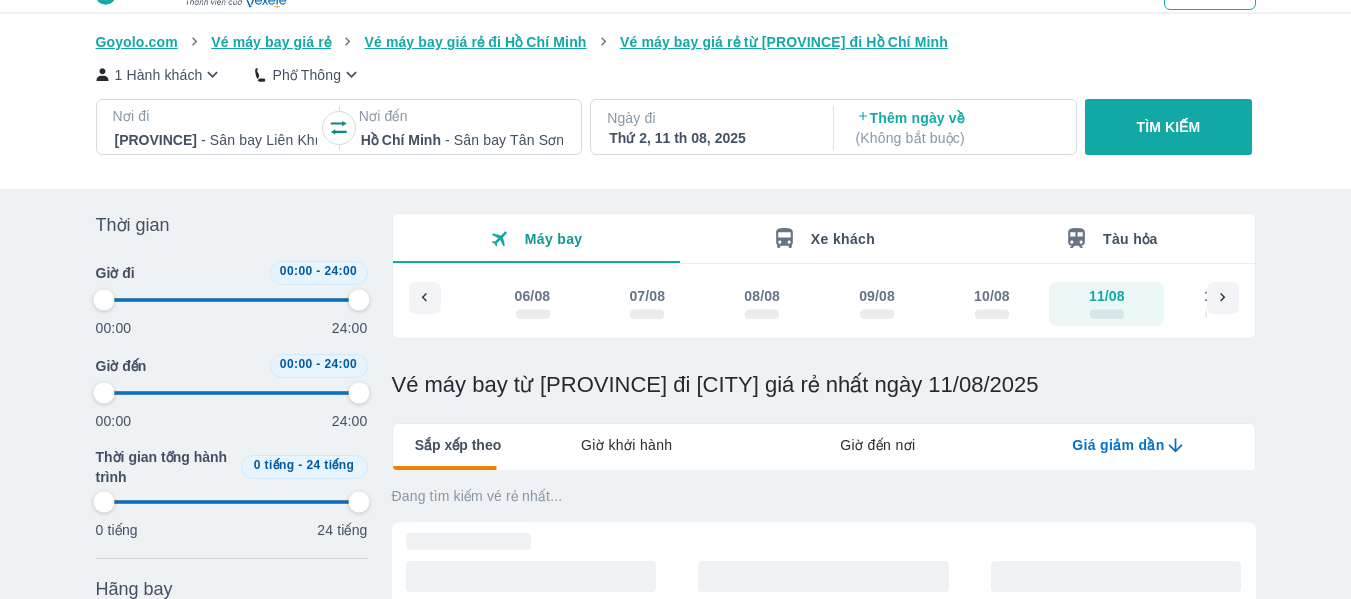 type on "97.9166666666667" 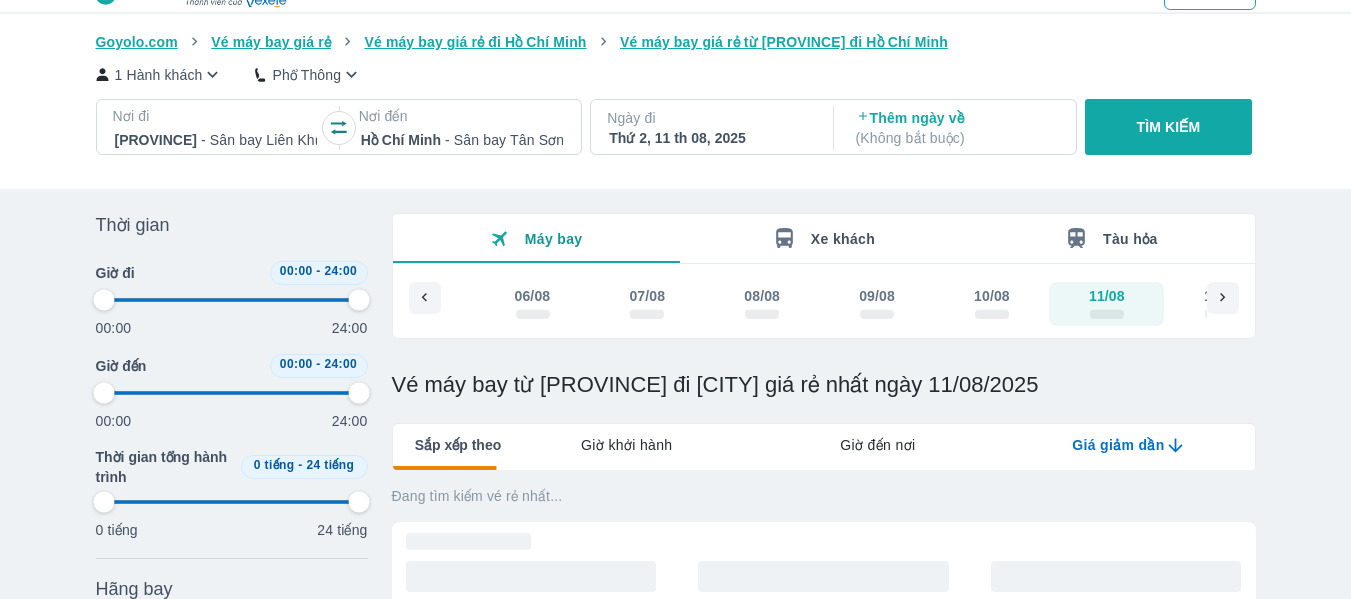 type on "97.9166666666667" 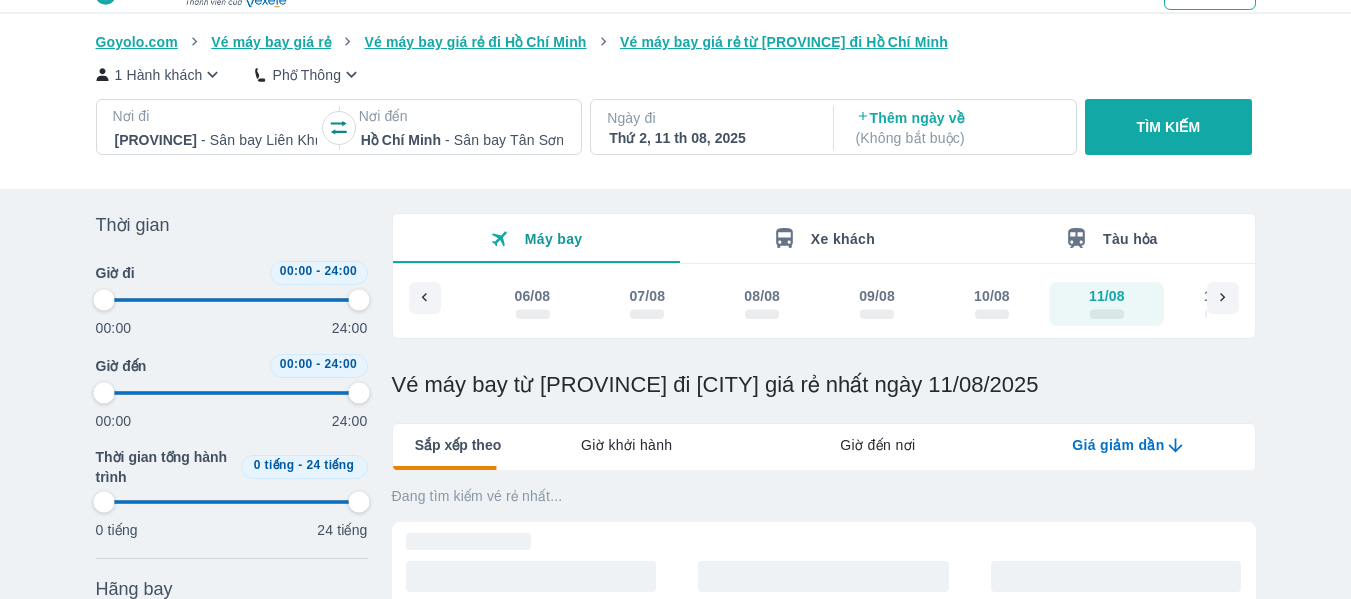 type on "97.9166666666667" 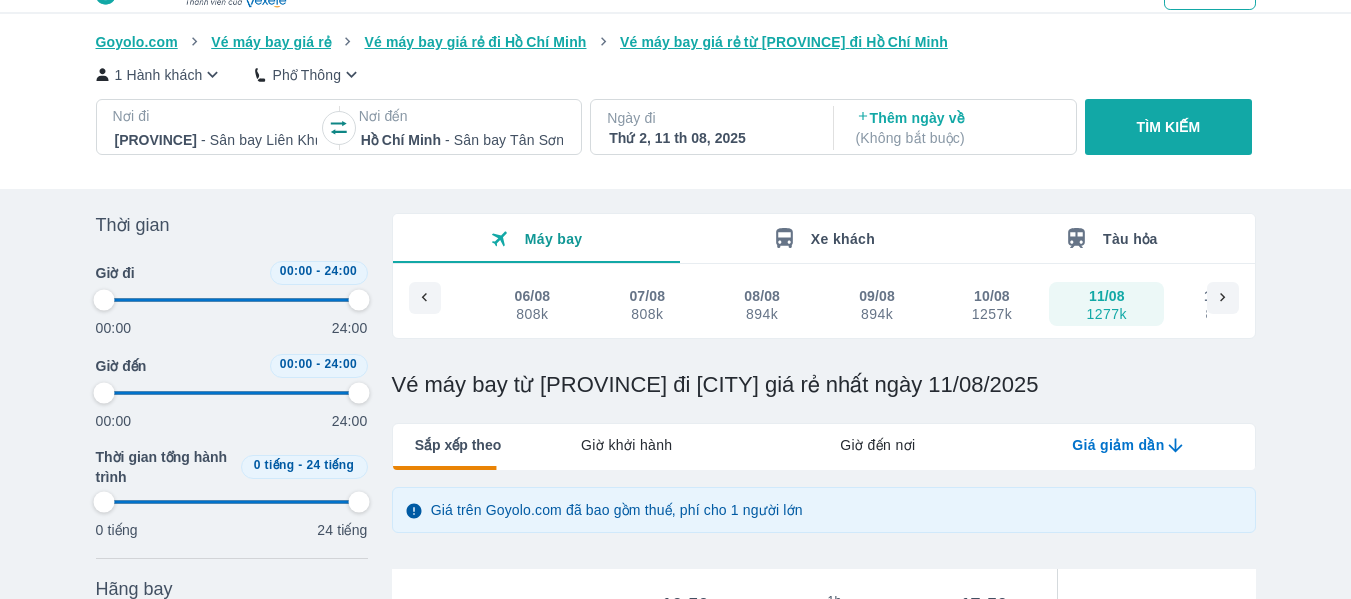 click on "Giá giảm dần" at bounding box center (1118, 445) 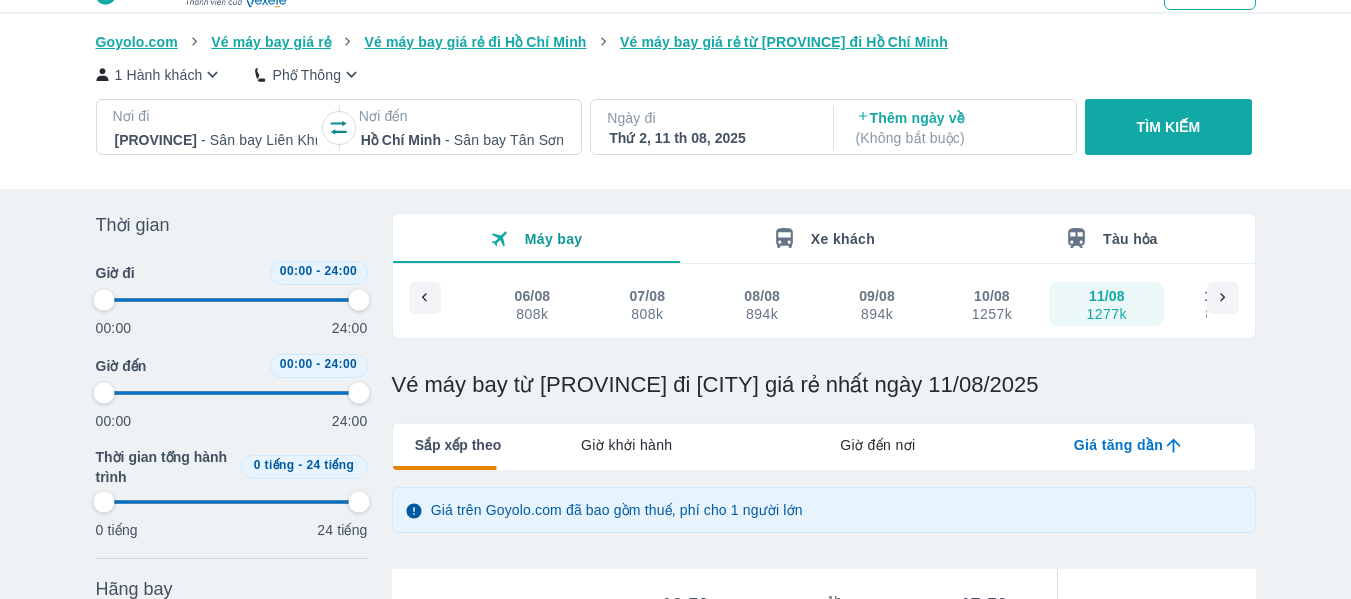 type on "97.9166666666667" 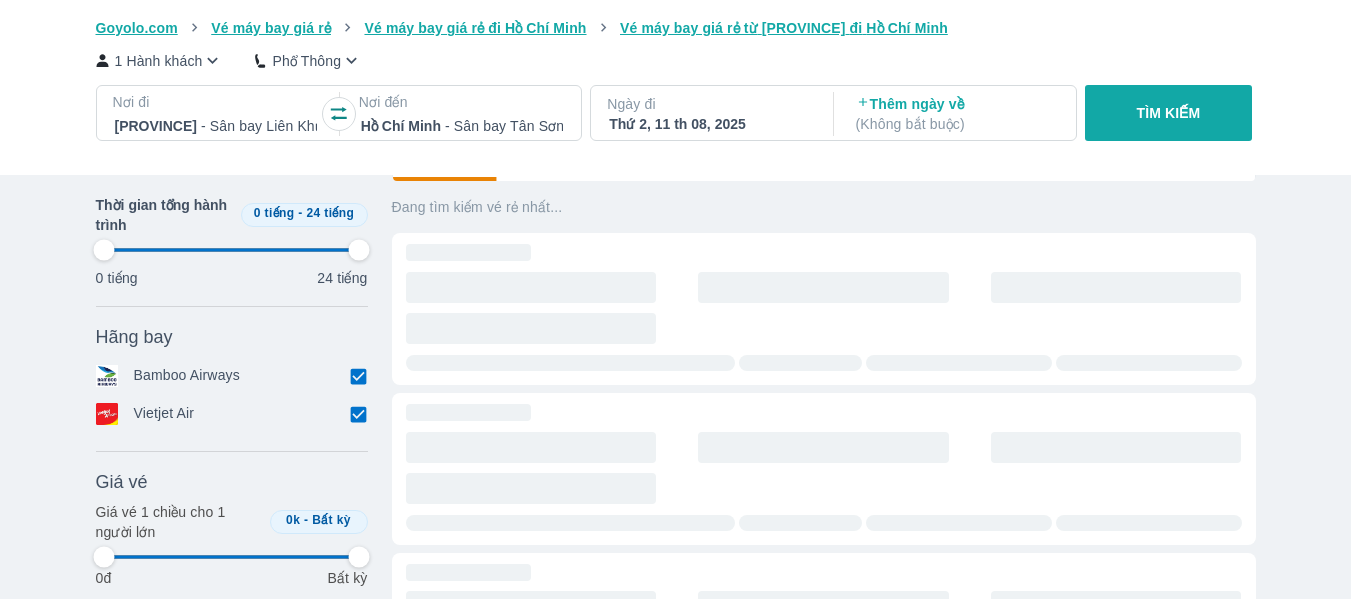 type on "97.9166666666667" 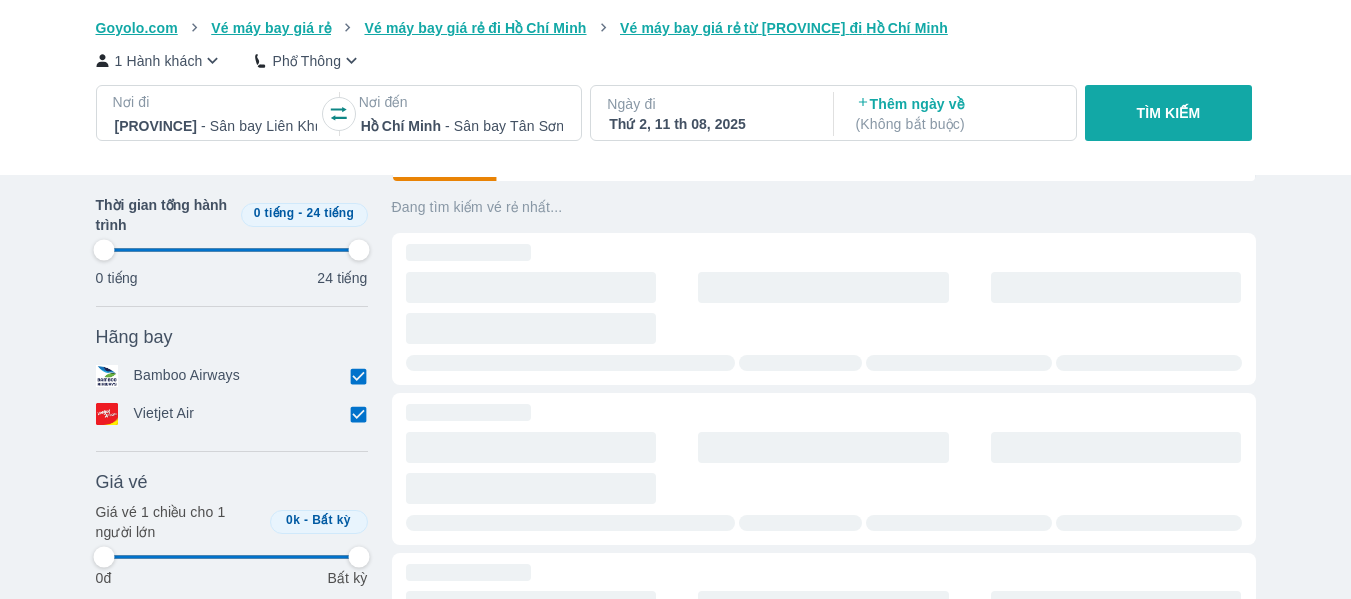 type on "97.9166666666667" 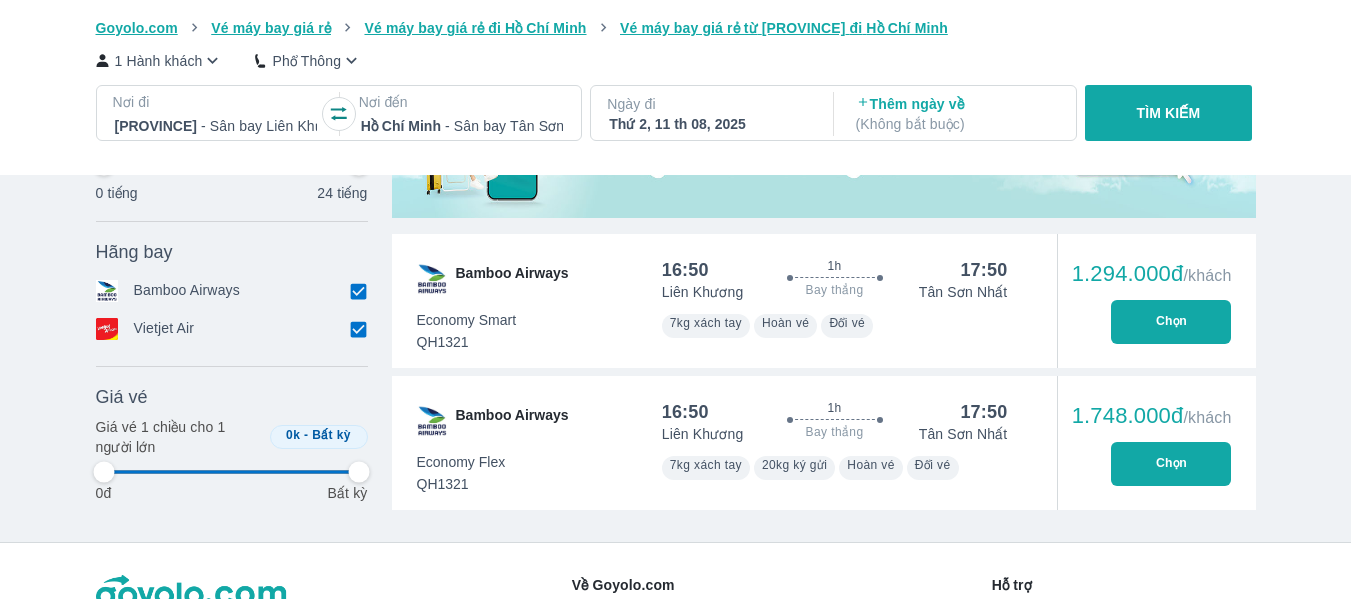 type on "97.9166666666667" 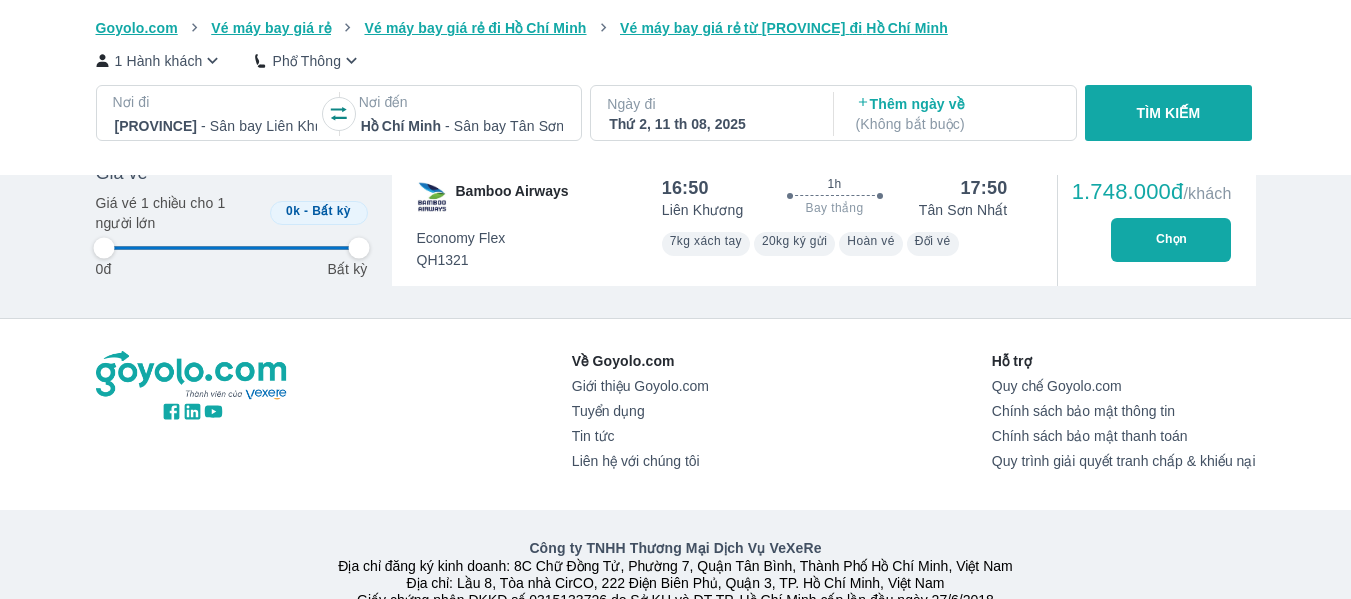 type on "97.9166666666667" 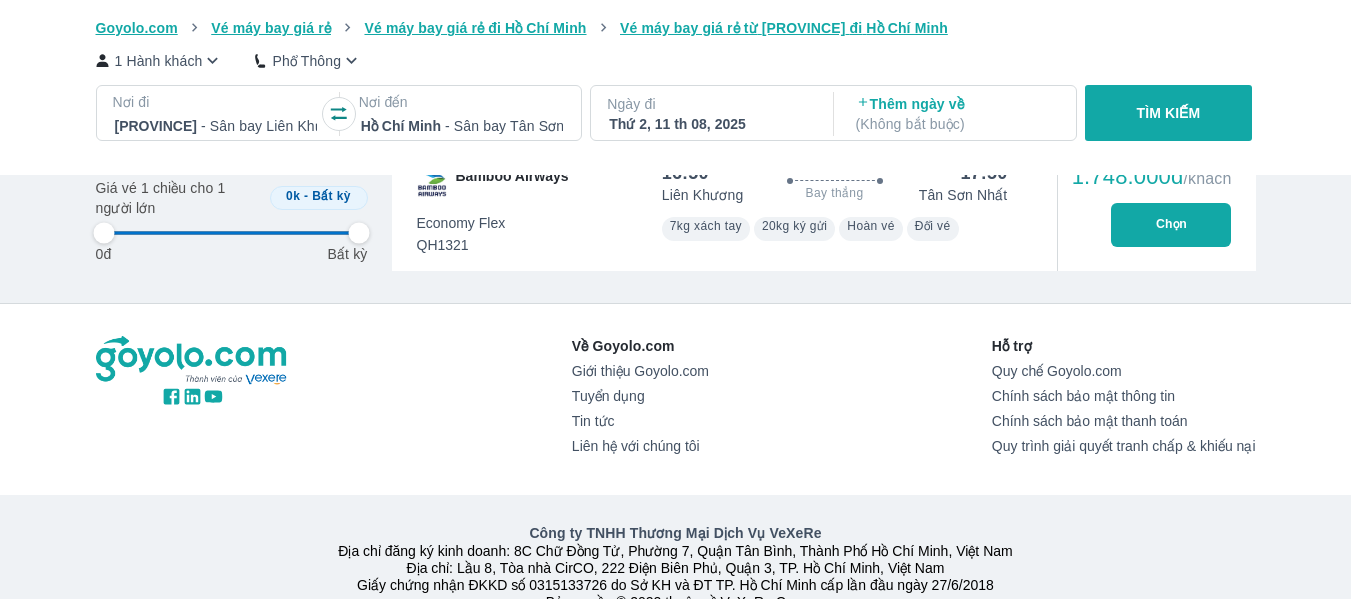 type on "97.9166666666667" 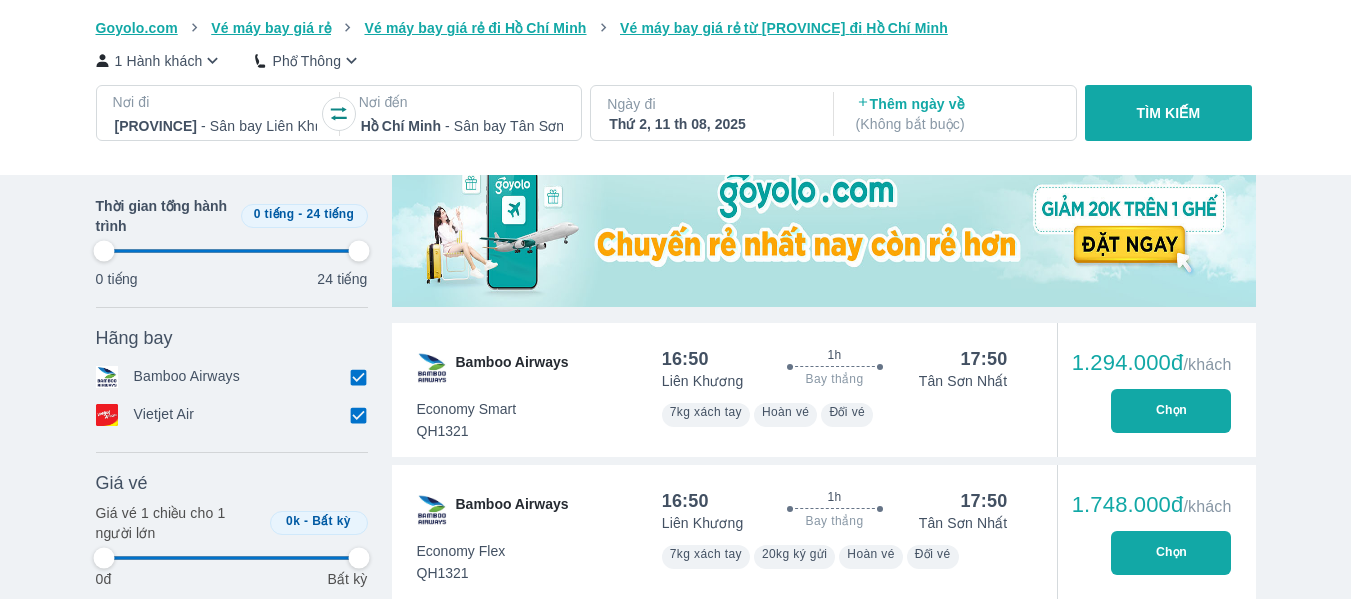 type on "97.9166666666667" 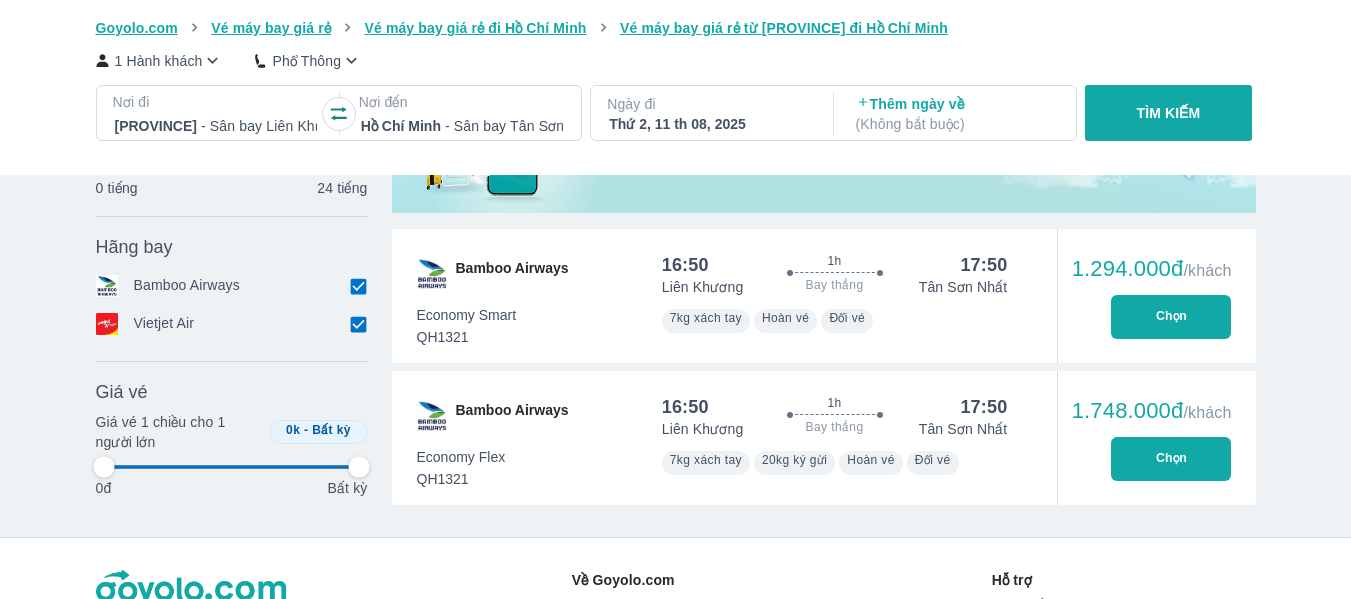type on "97.9166666666667" 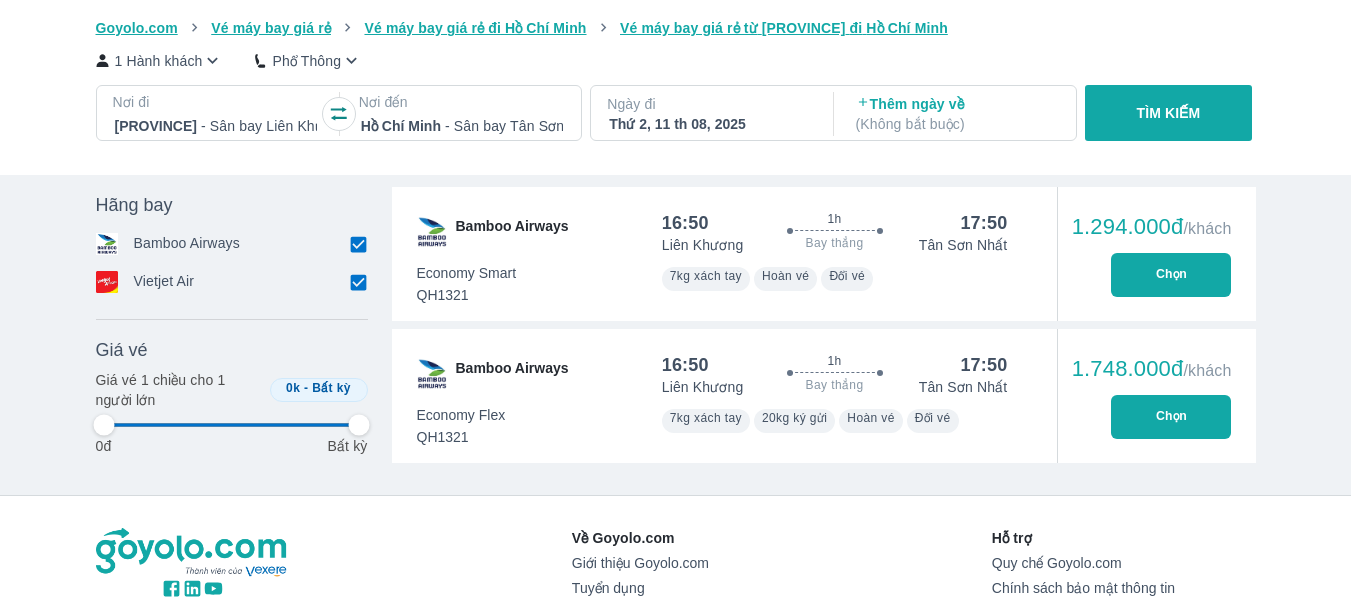 type on "97.9166666666667" 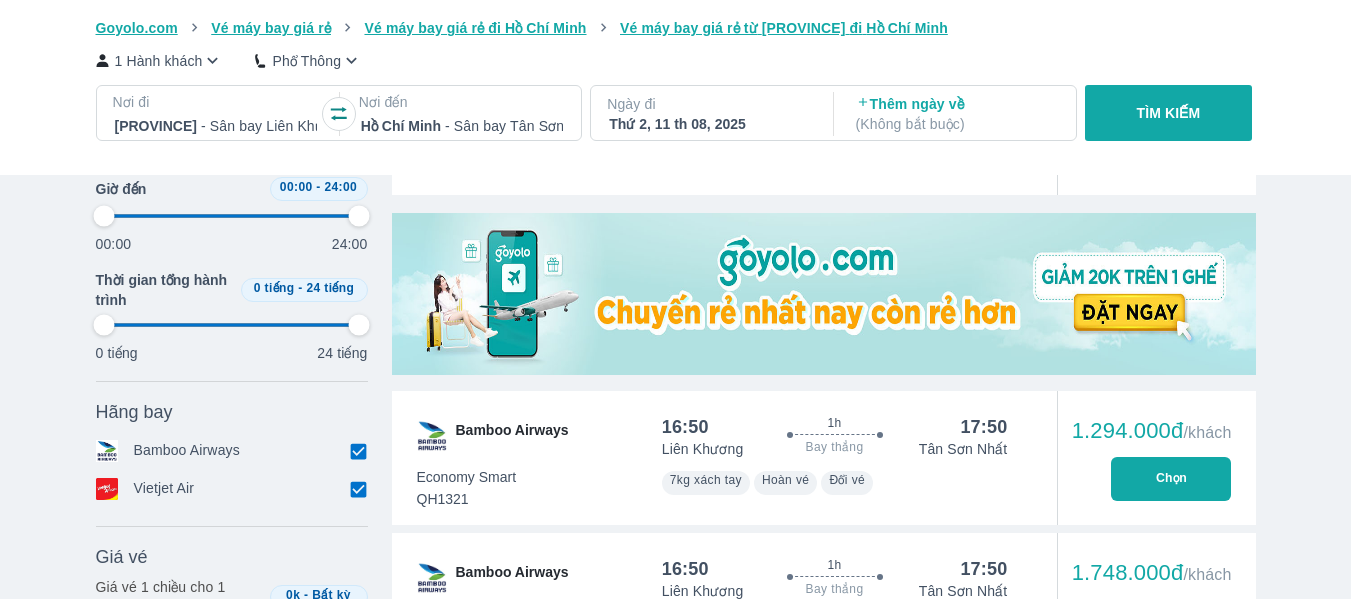 type on "97.9166666666667" 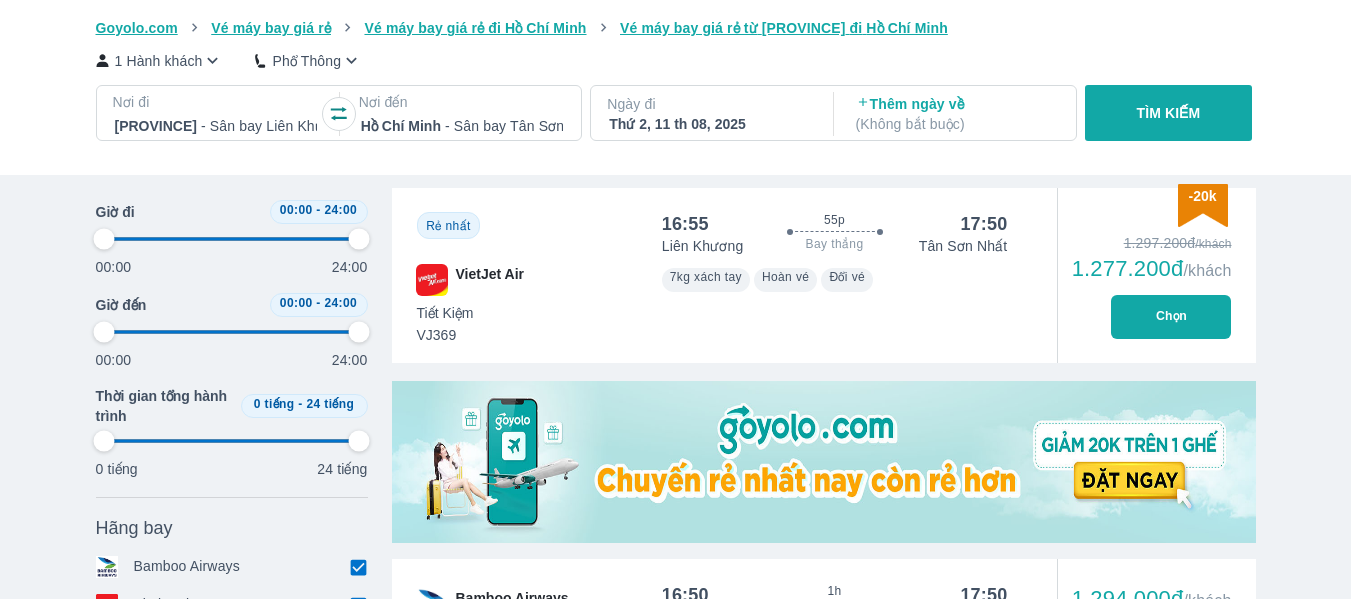 type on "97.9166666666667" 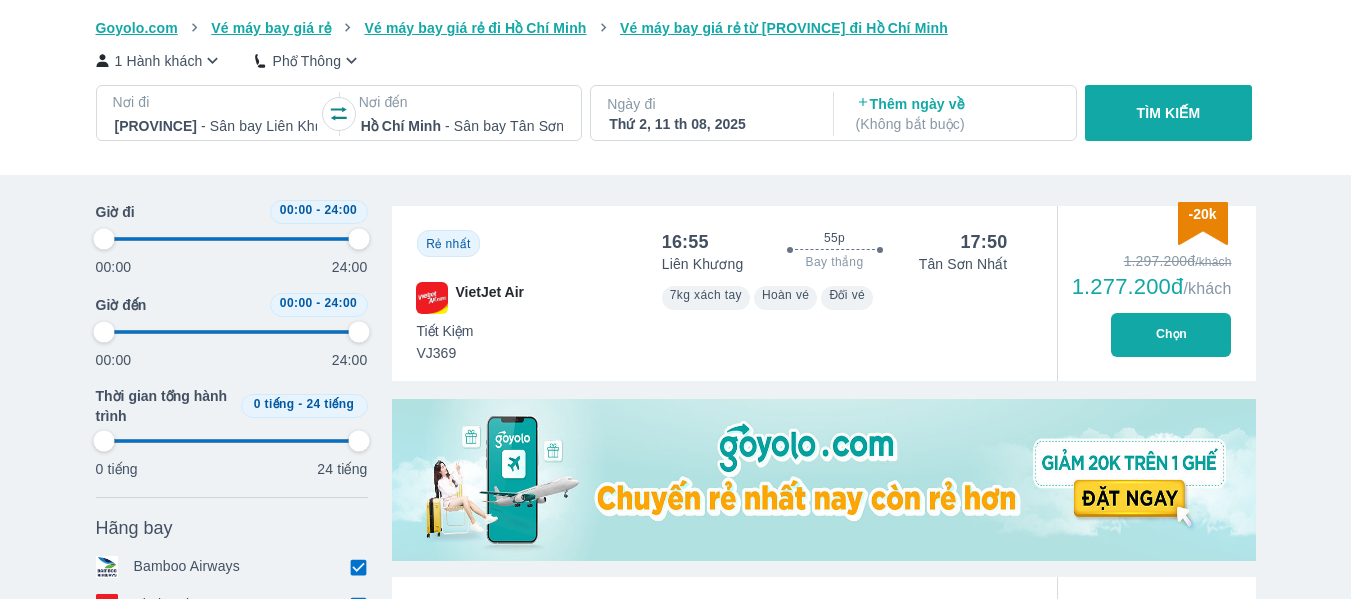 type on "97.9166666666667" 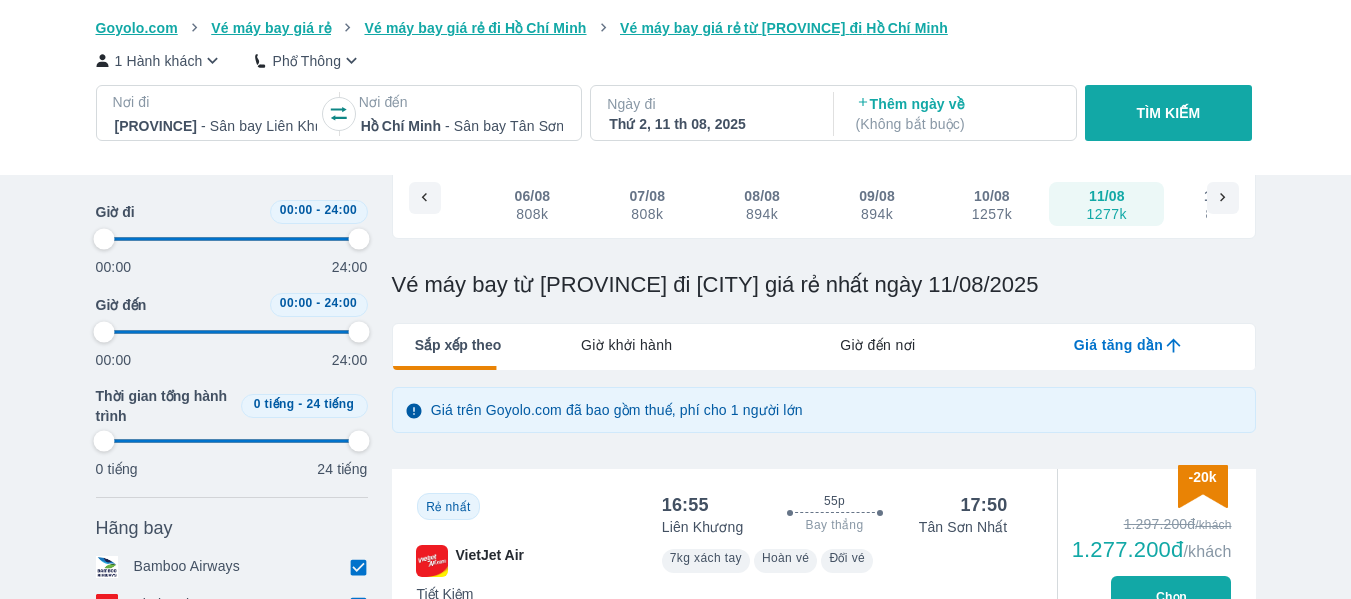 scroll, scrollTop: 126, scrollLeft: 0, axis: vertical 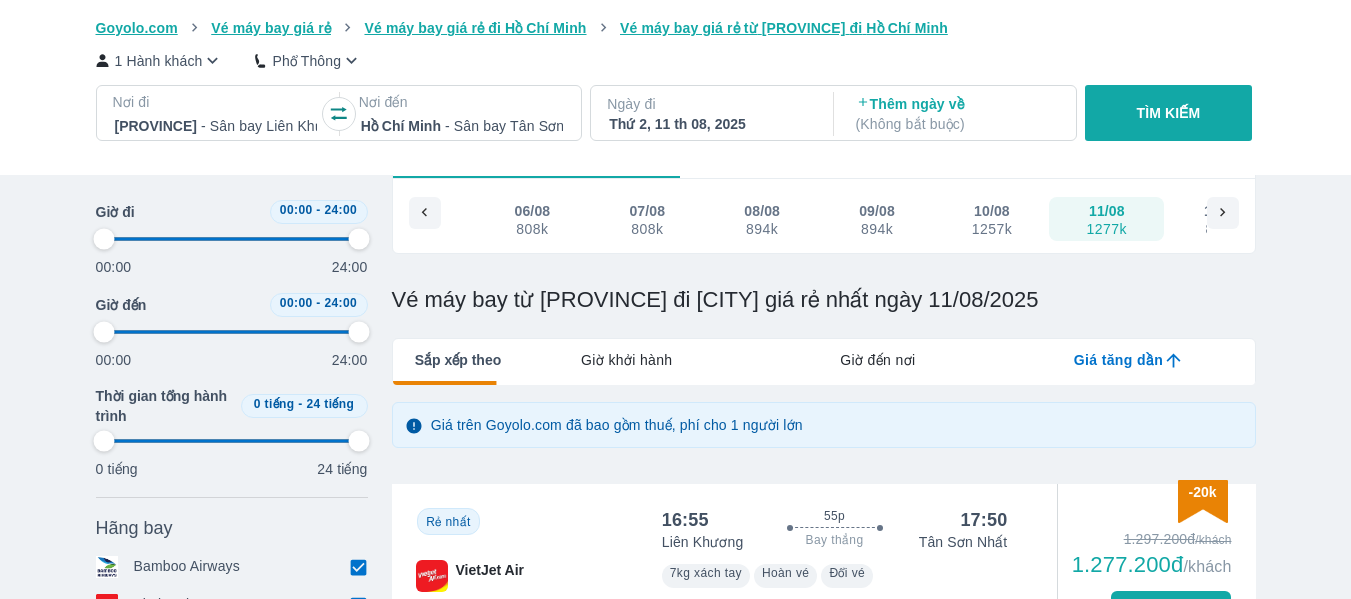 type on "97.9166666666667" 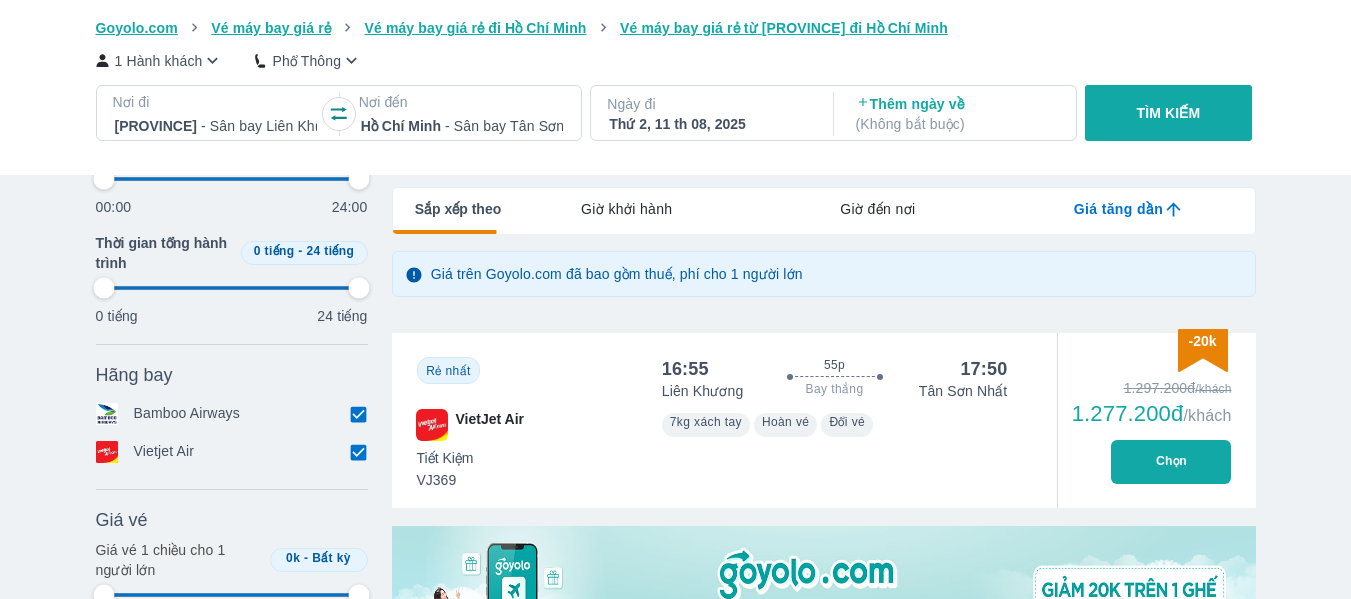 type on "97.9166666666667" 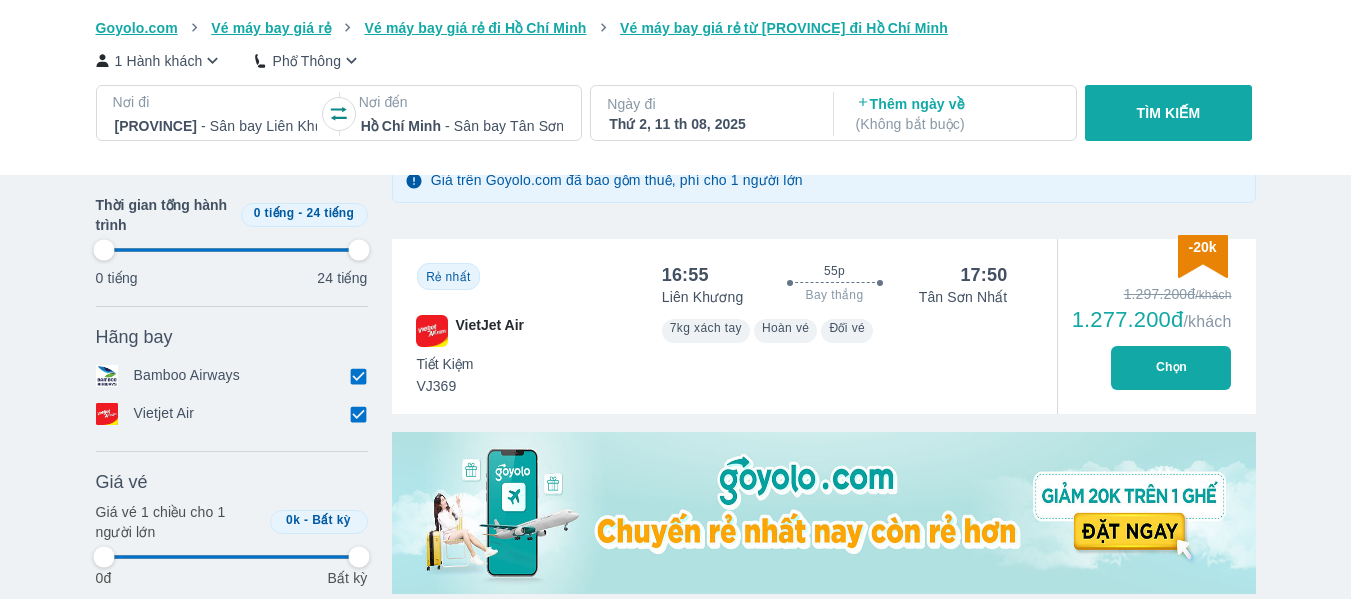 type on "97.9166666666667" 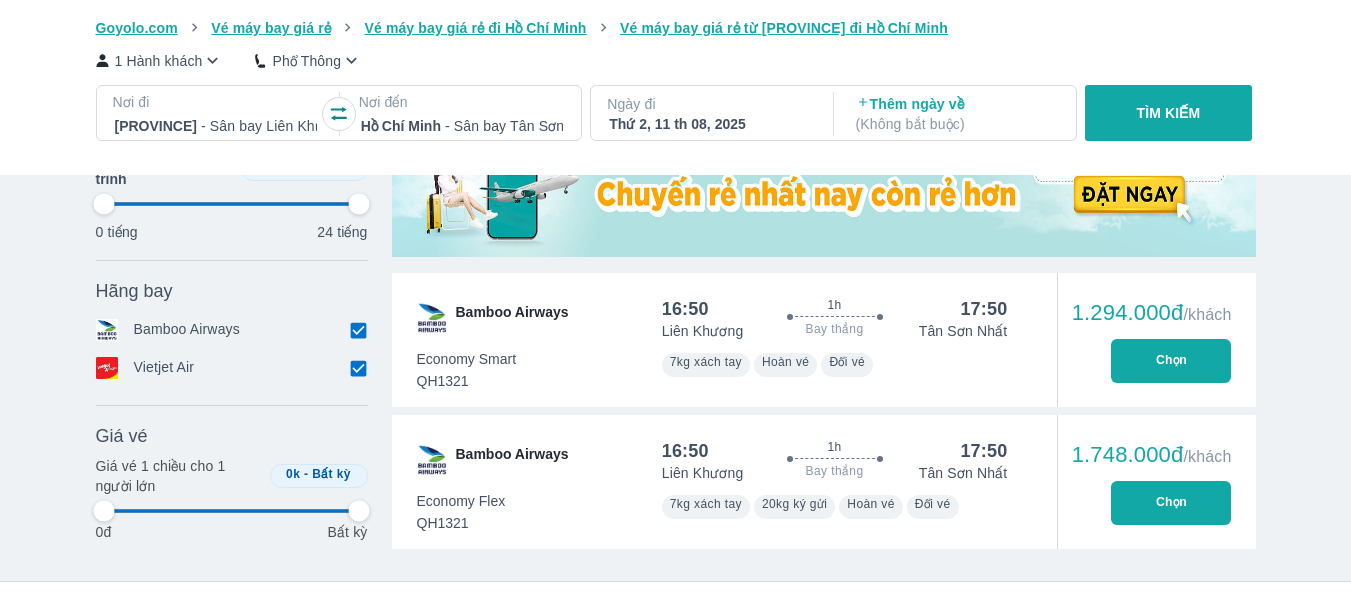 type on "97.9166666666667" 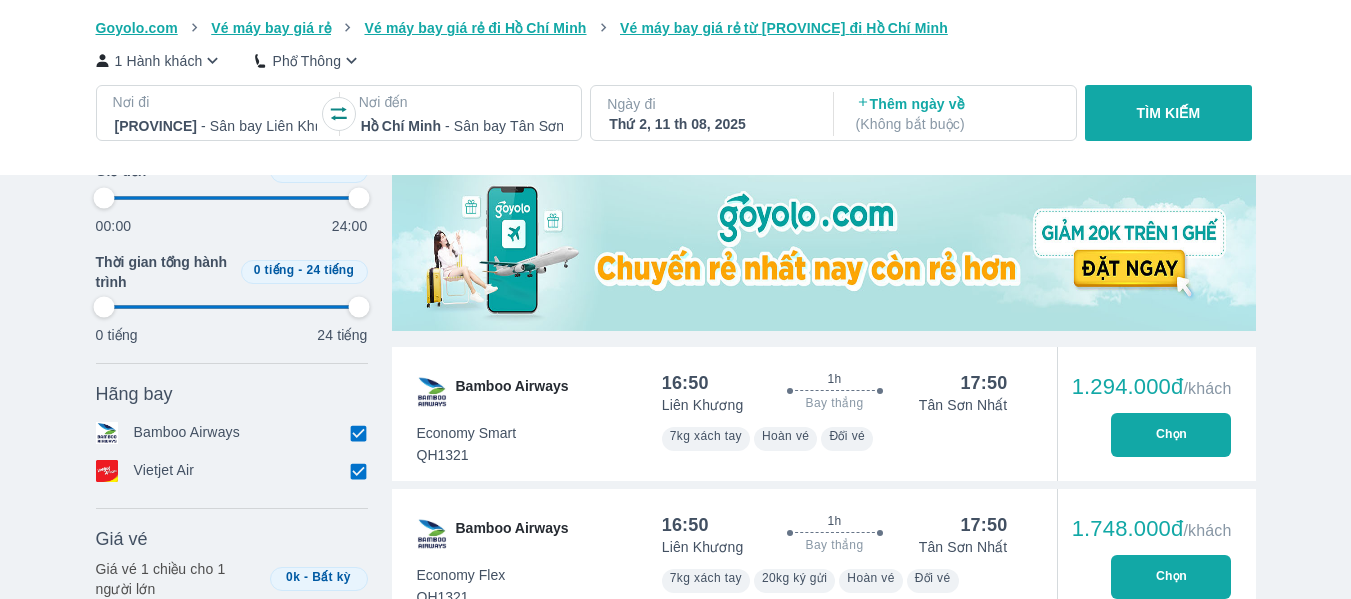 type on "97.9166666666667" 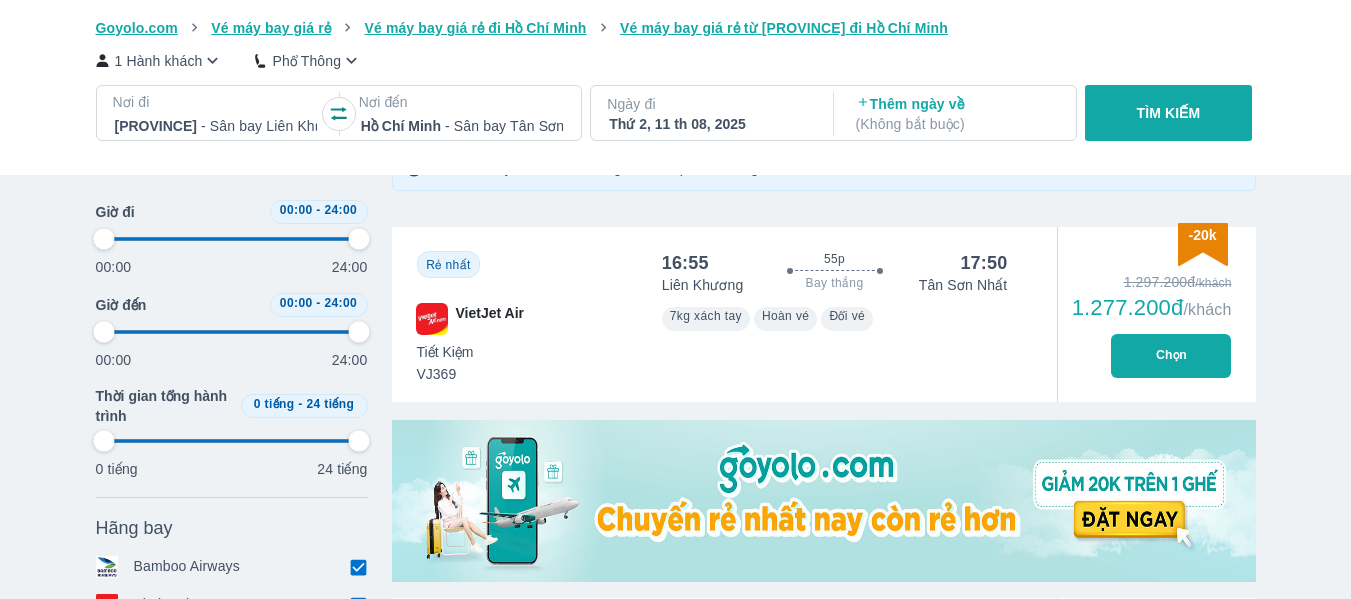 scroll, scrollTop: 369, scrollLeft: 0, axis: vertical 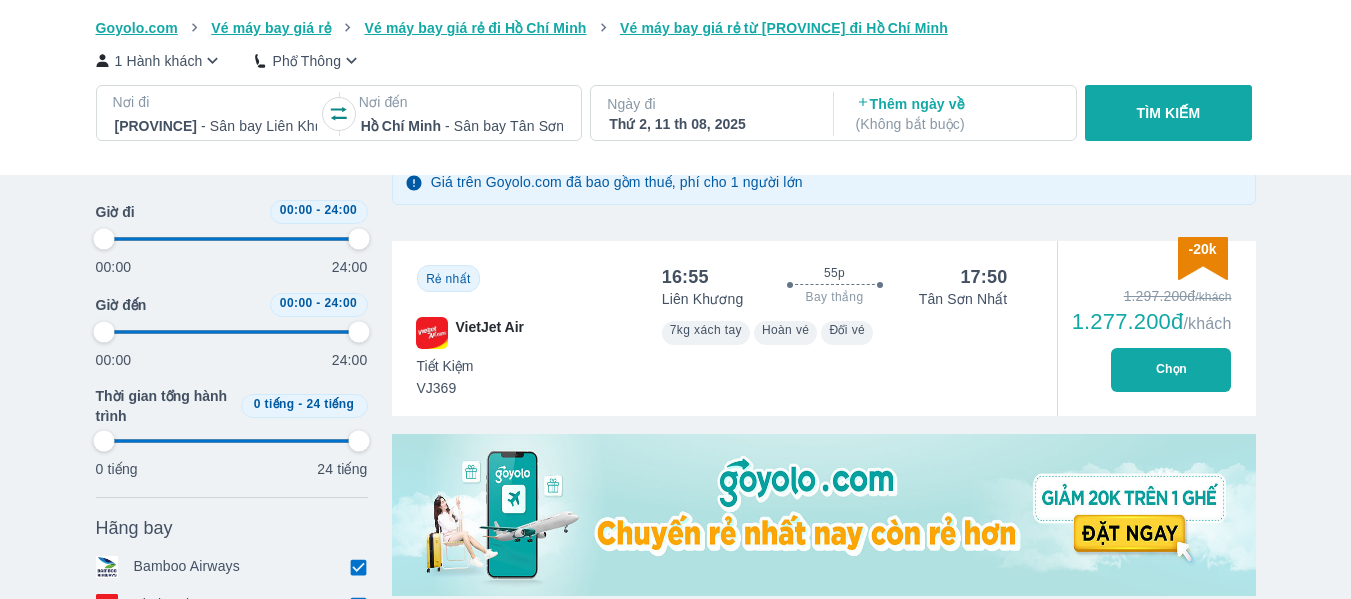 type on "97.9166666666667" 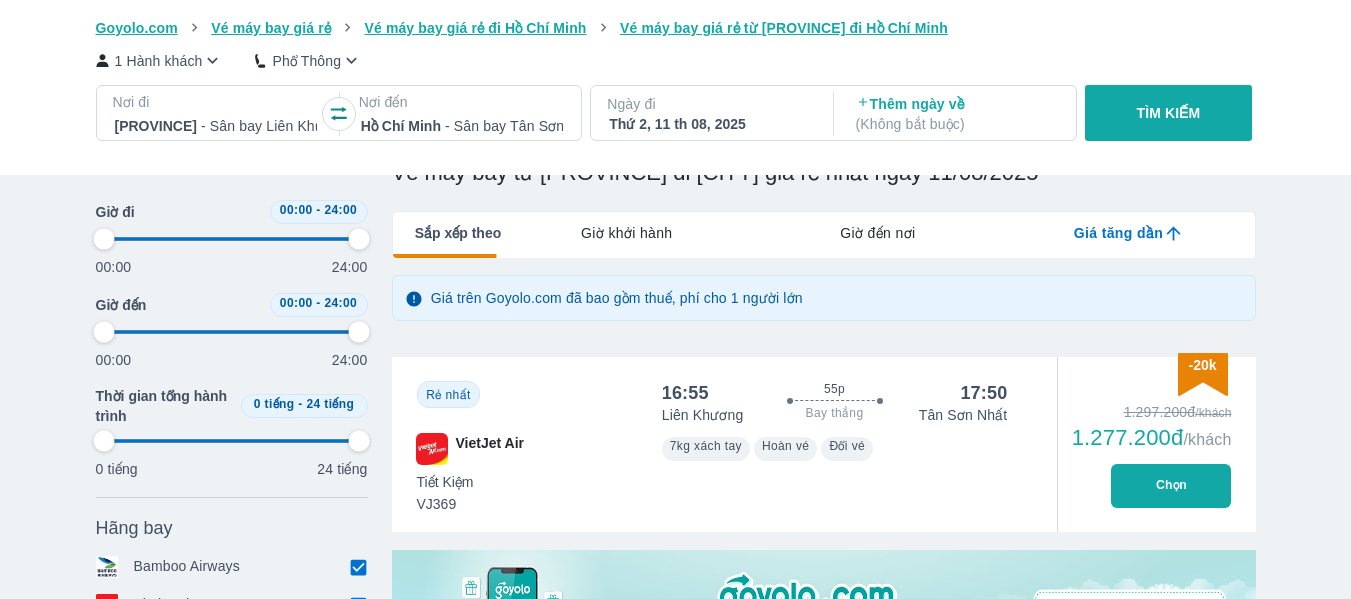 scroll, scrollTop: 242, scrollLeft: 0, axis: vertical 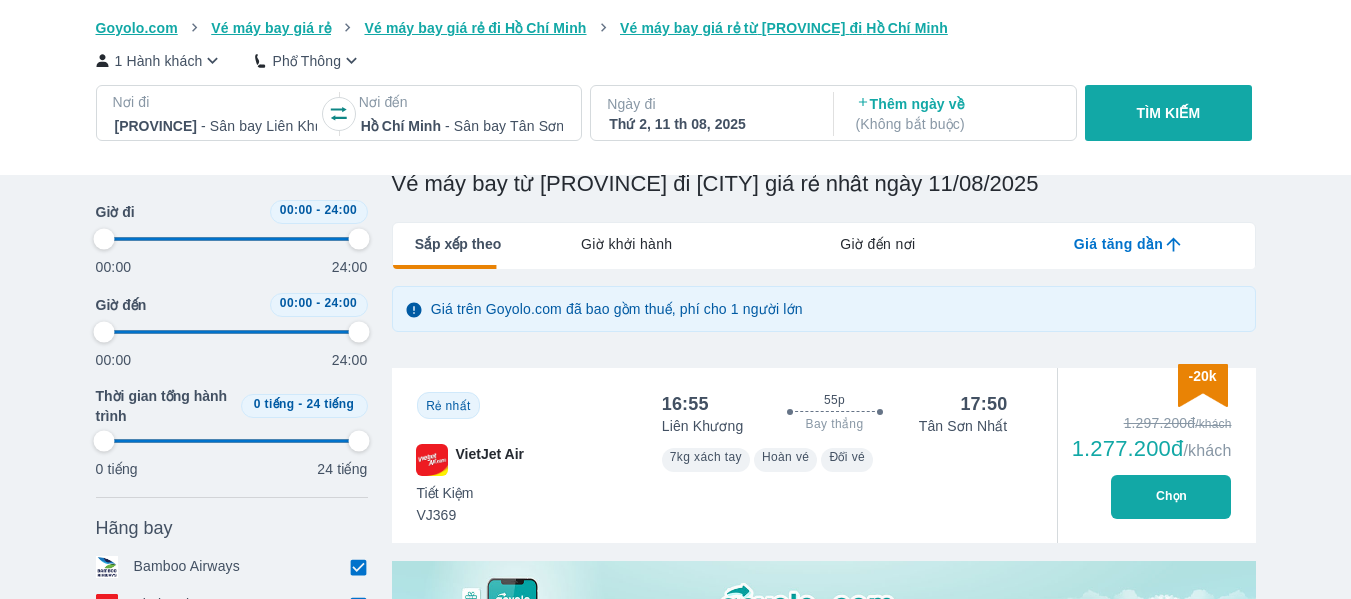 type on "97.9166666666667" 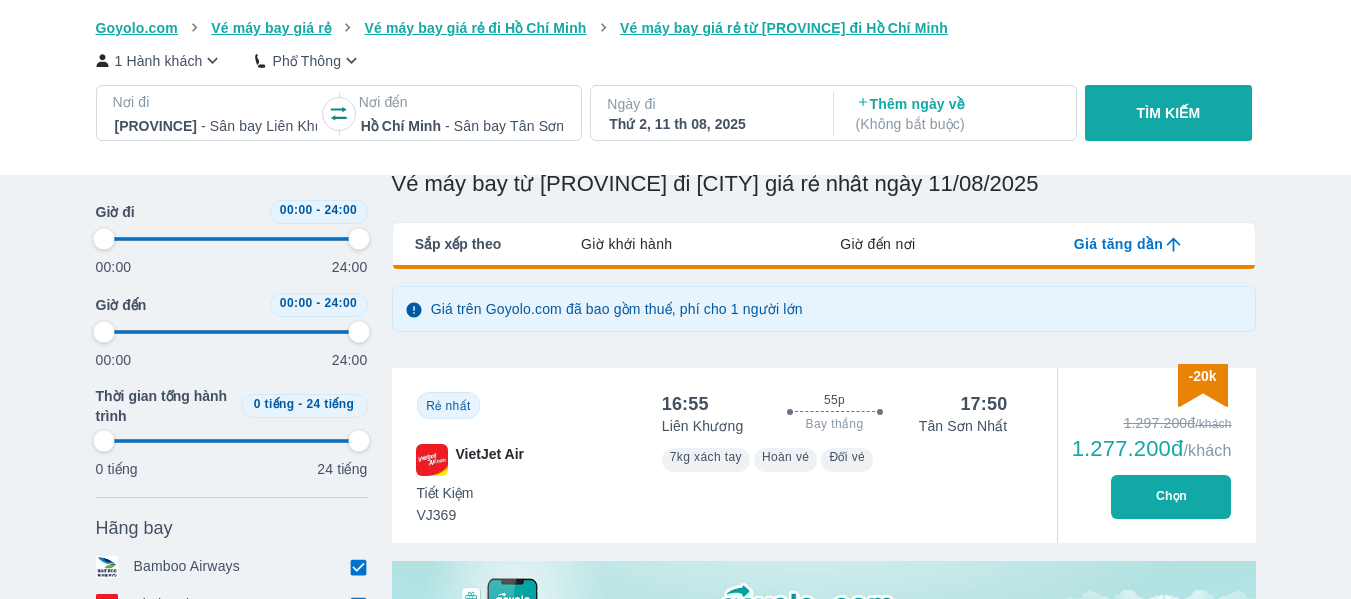 type on "97.9166666666667" 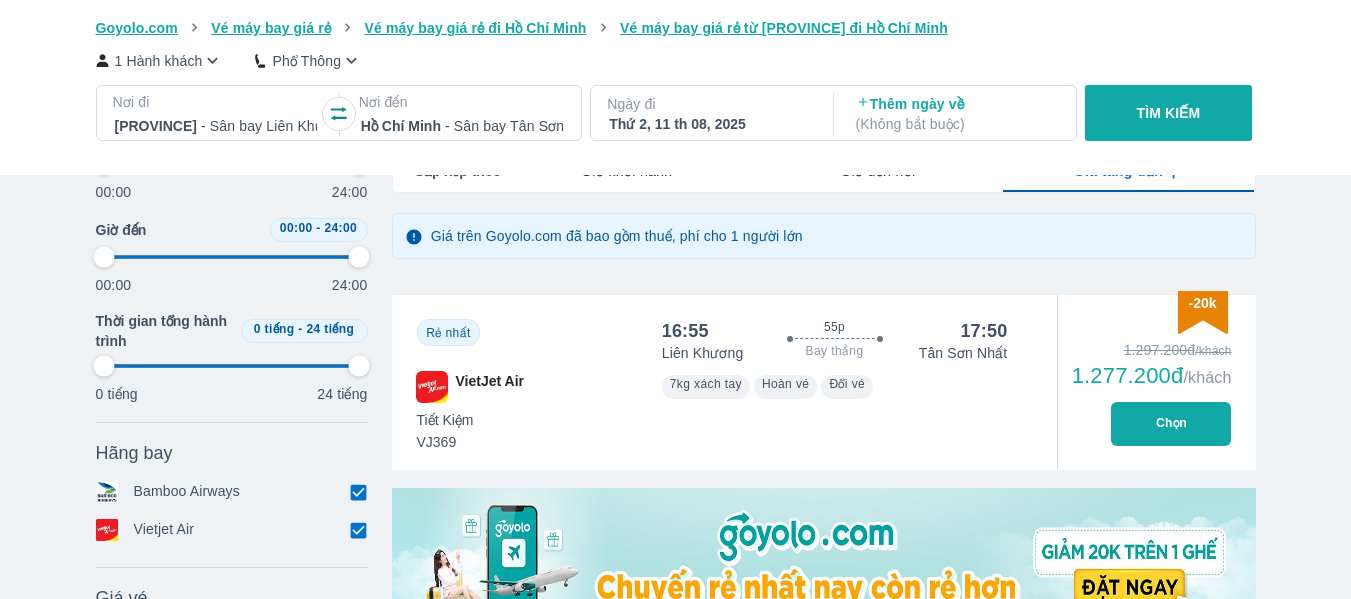 scroll, scrollTop: 354, scrollLeft: 0, axis: vertical 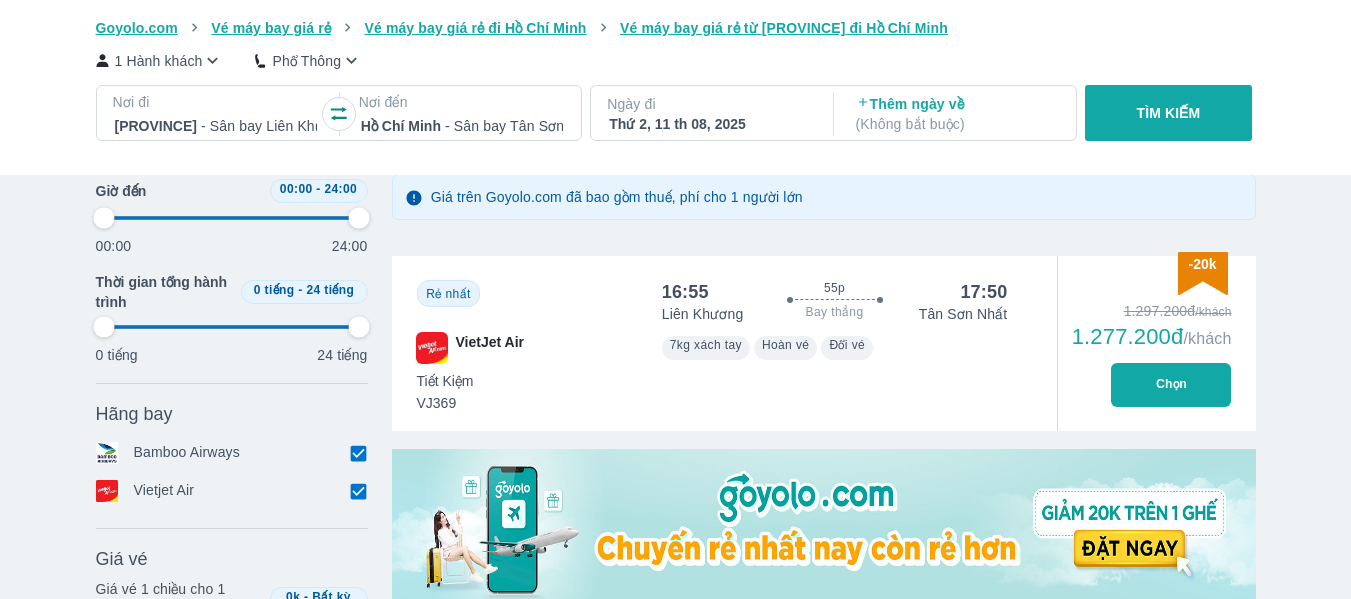 type on "97.9166666666667" 